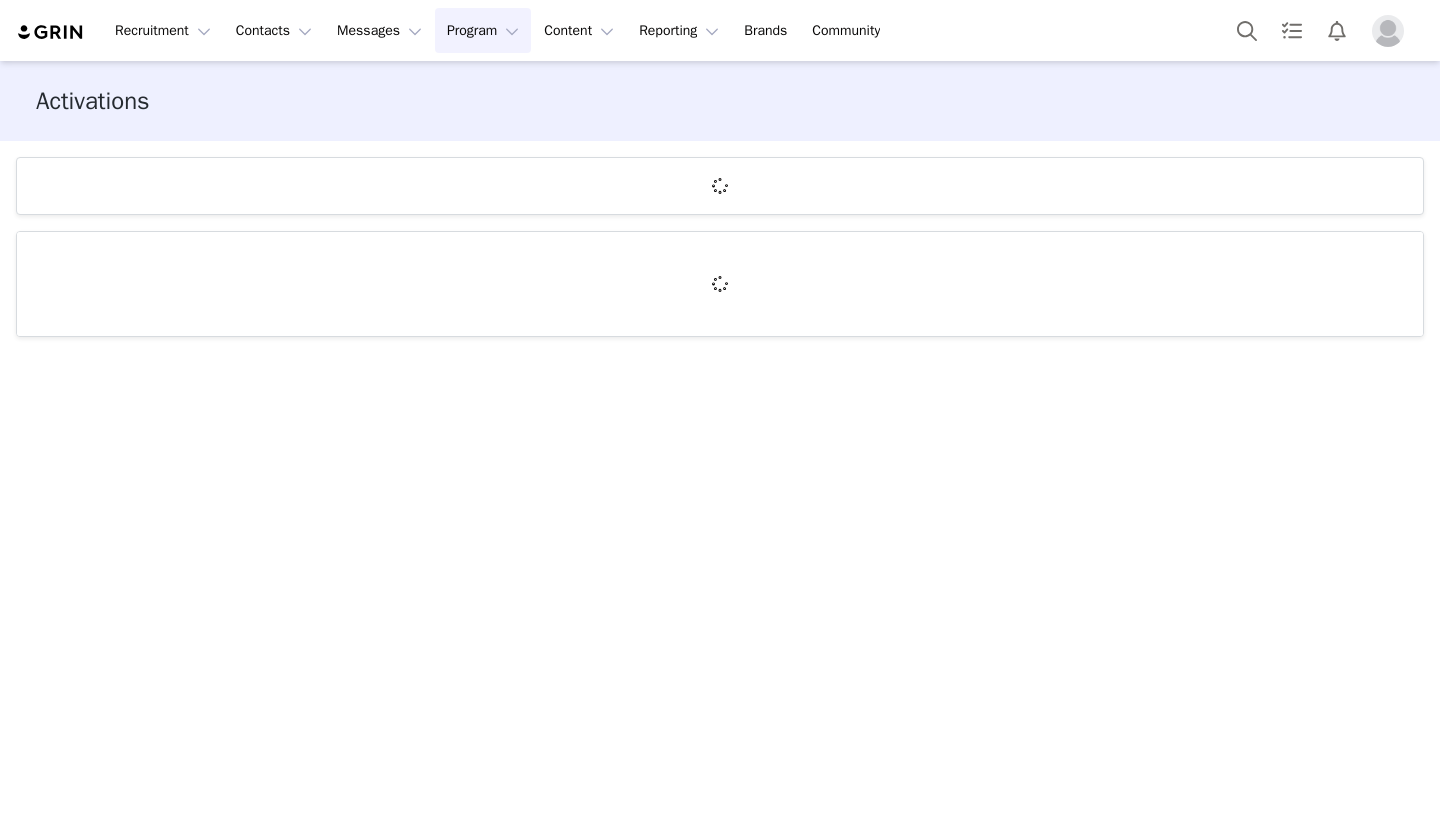 scroll, scrollTop: 0, scrollLeft: 0, axis: both 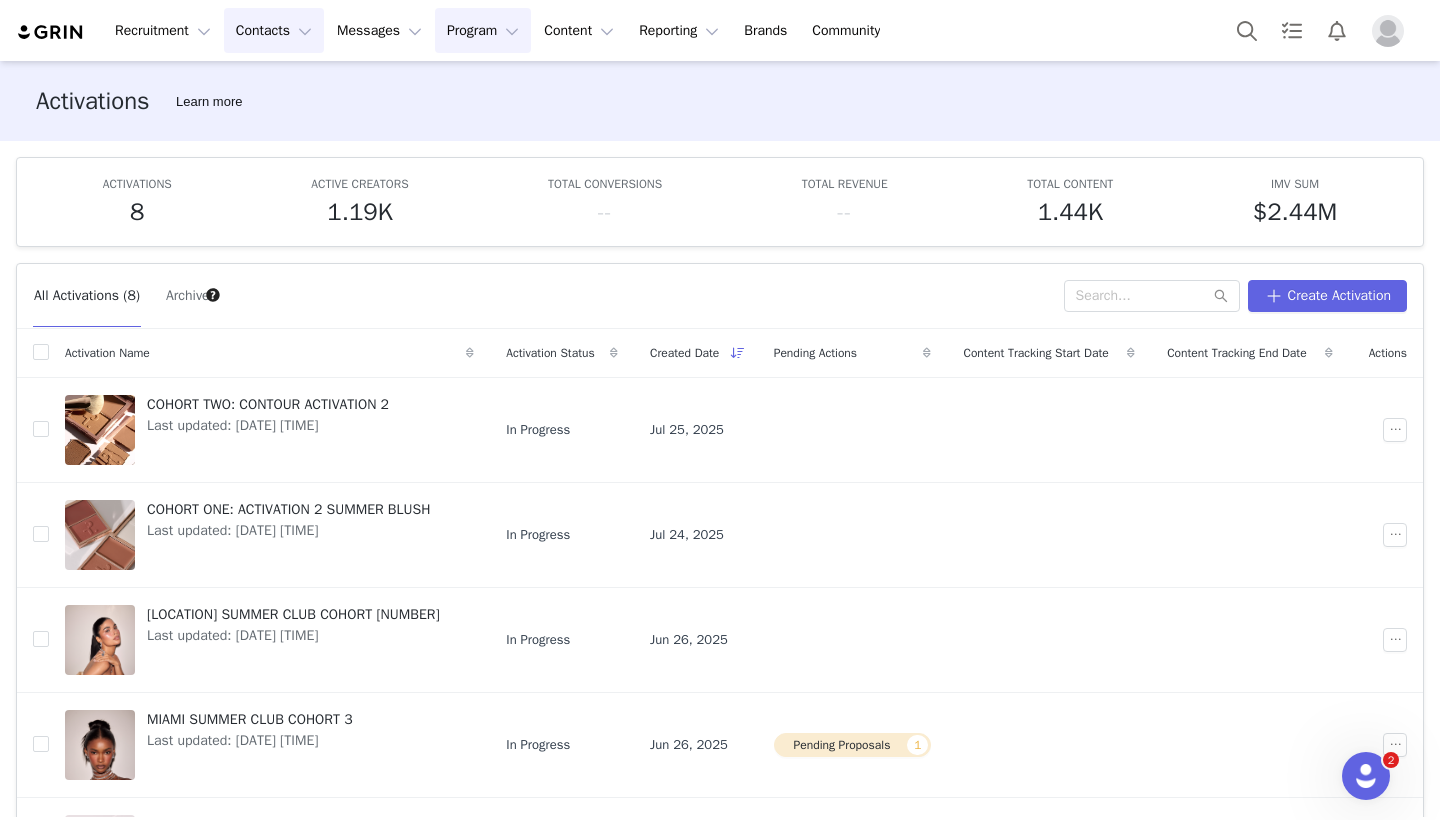 click on "Contacts Contacts" at bounding box center (274, 30) 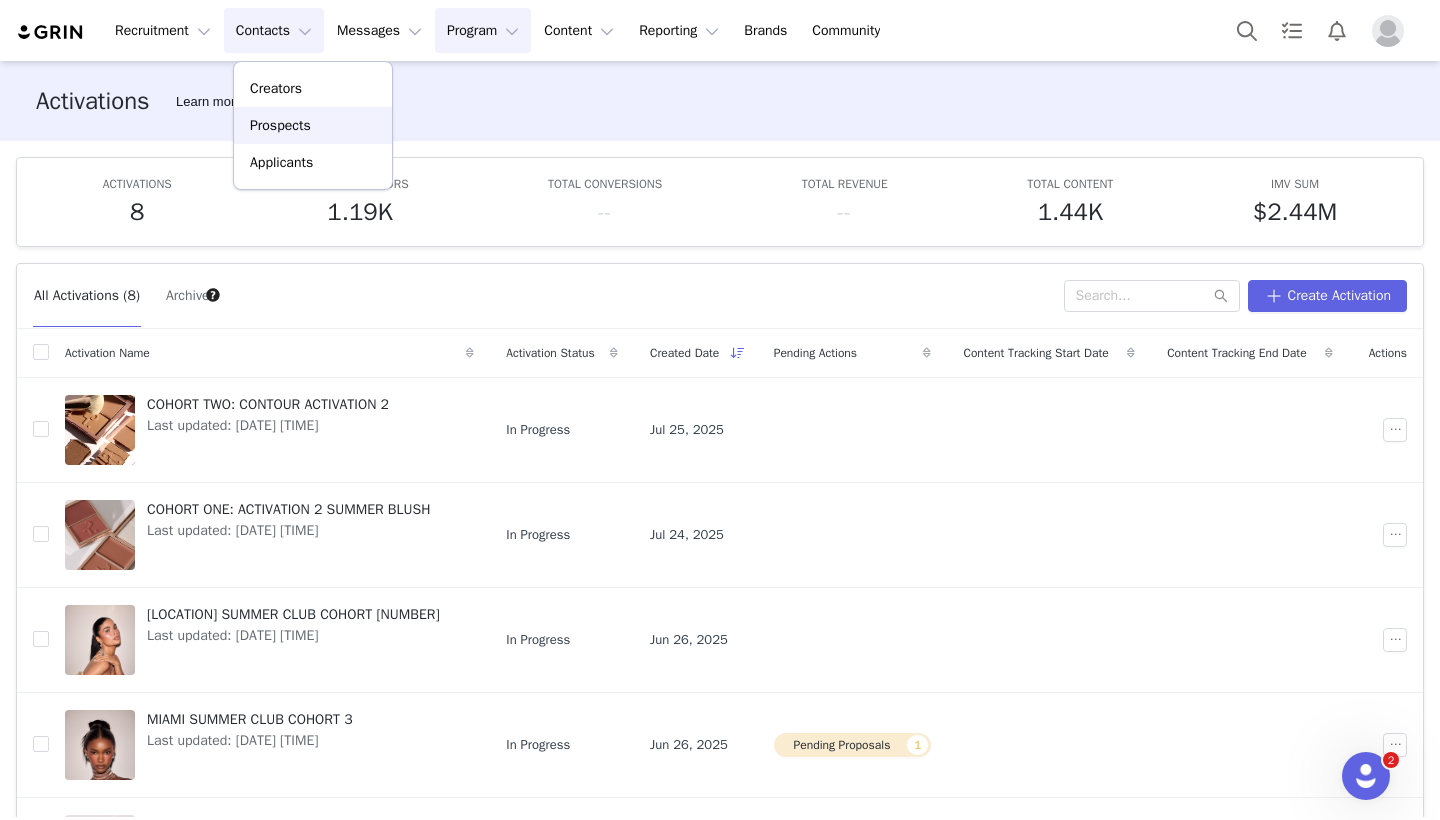 click on "Prospects" at bounding box center [280, 125] 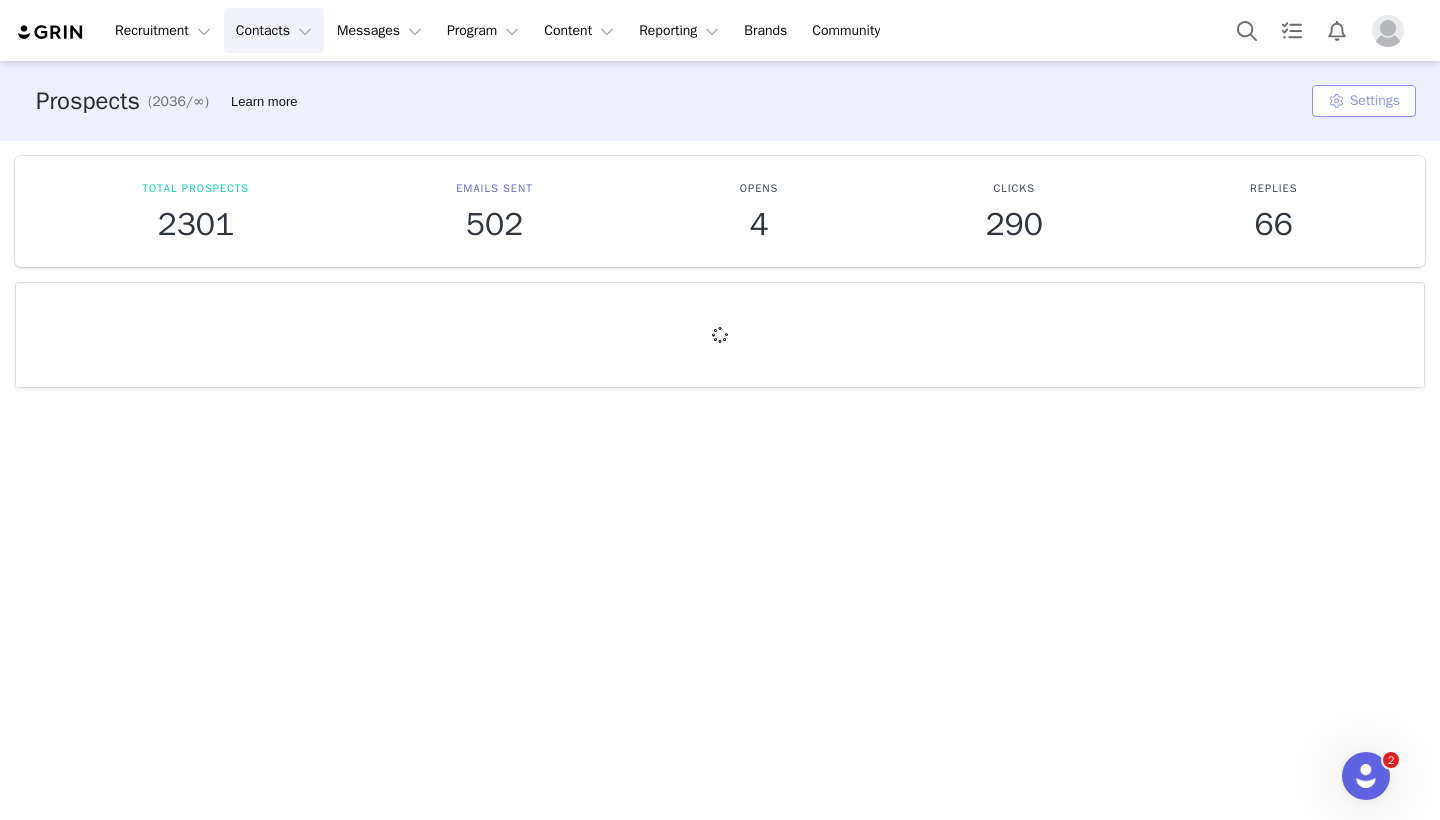 click on "Settings" at bounding box center [1364, 101] 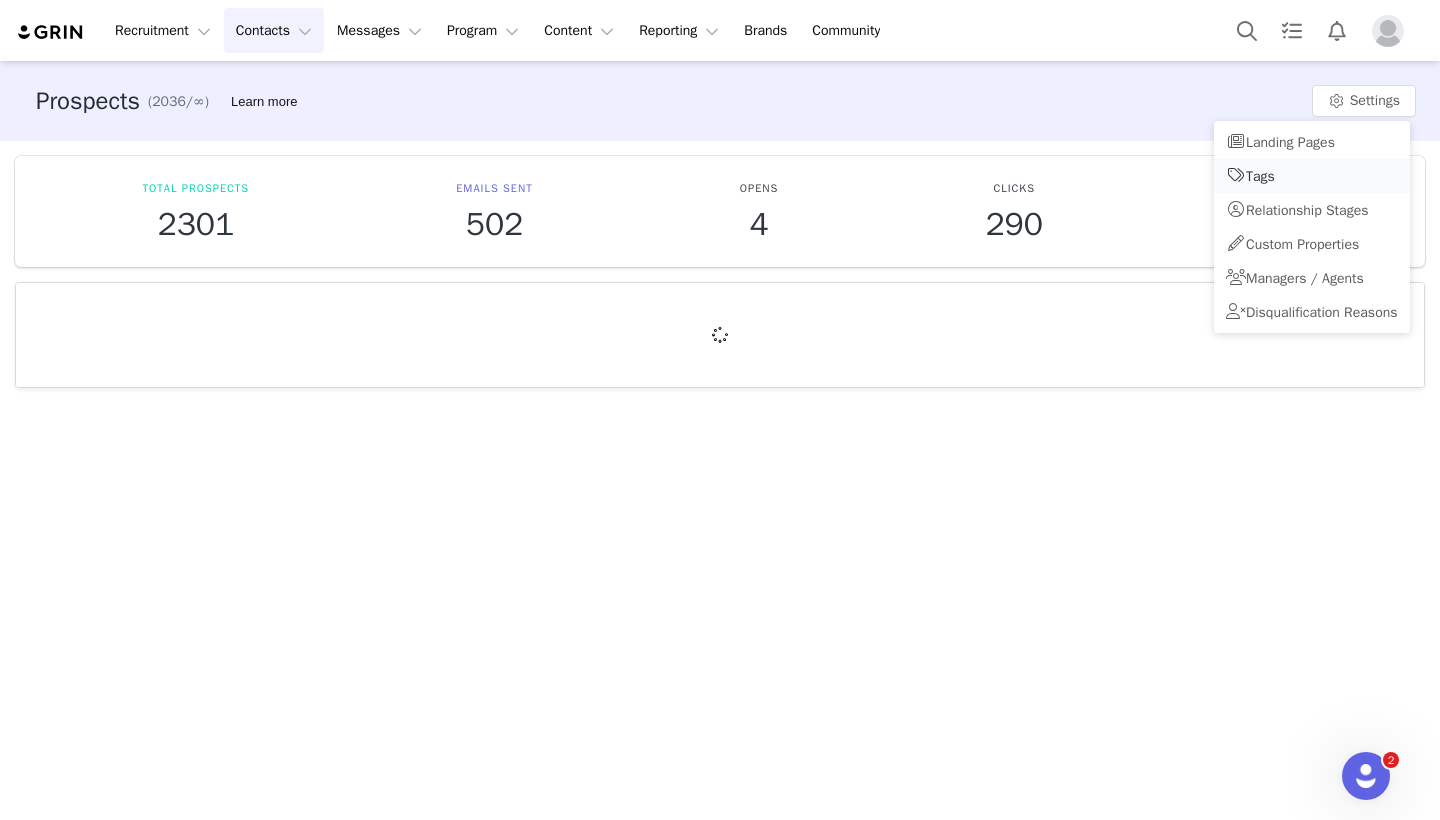 click on "Tags" at bounding box center [1312, 176] 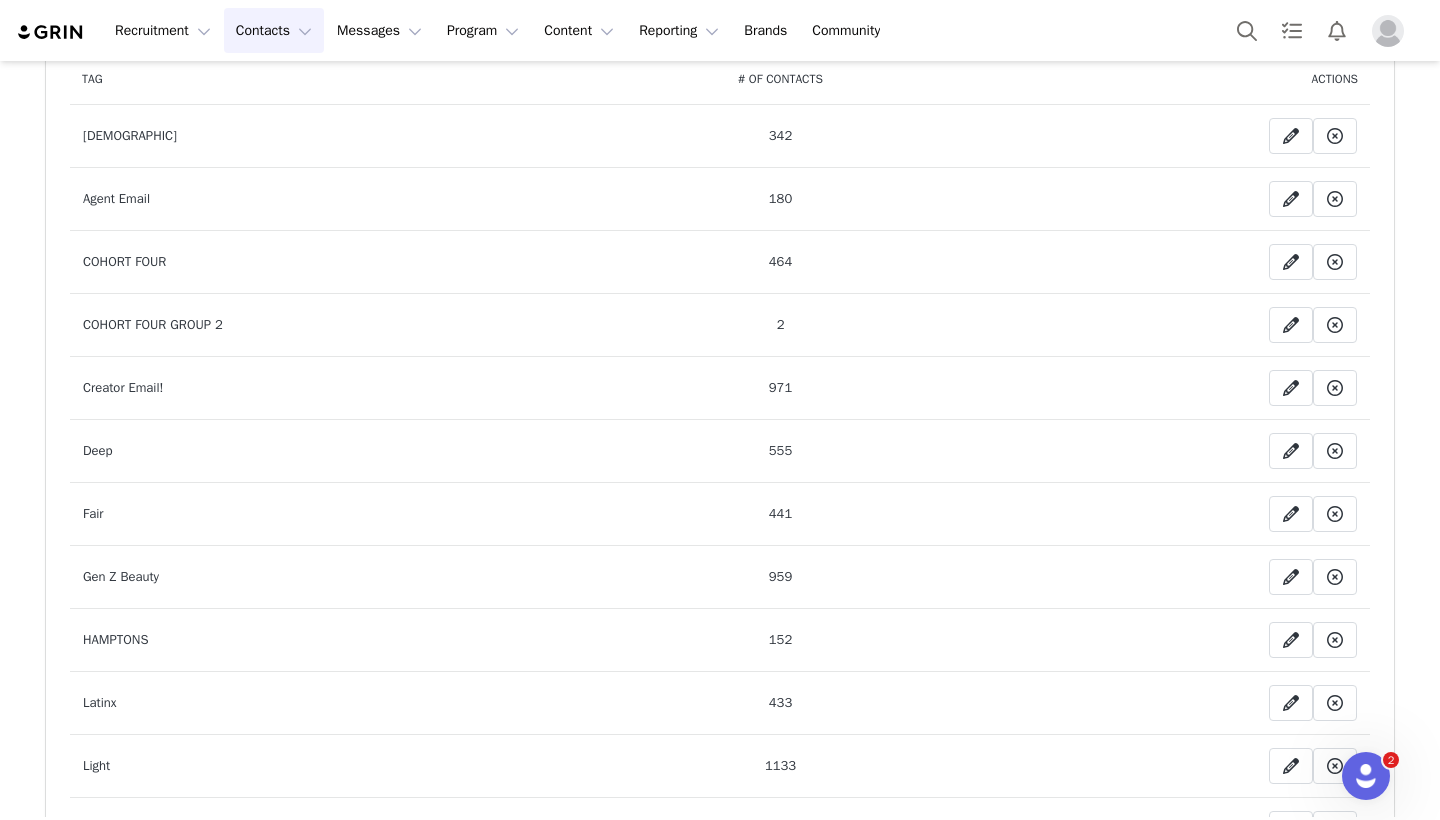 scroll, scrollTop: 92, scrollLeft: 0, axis: vertical 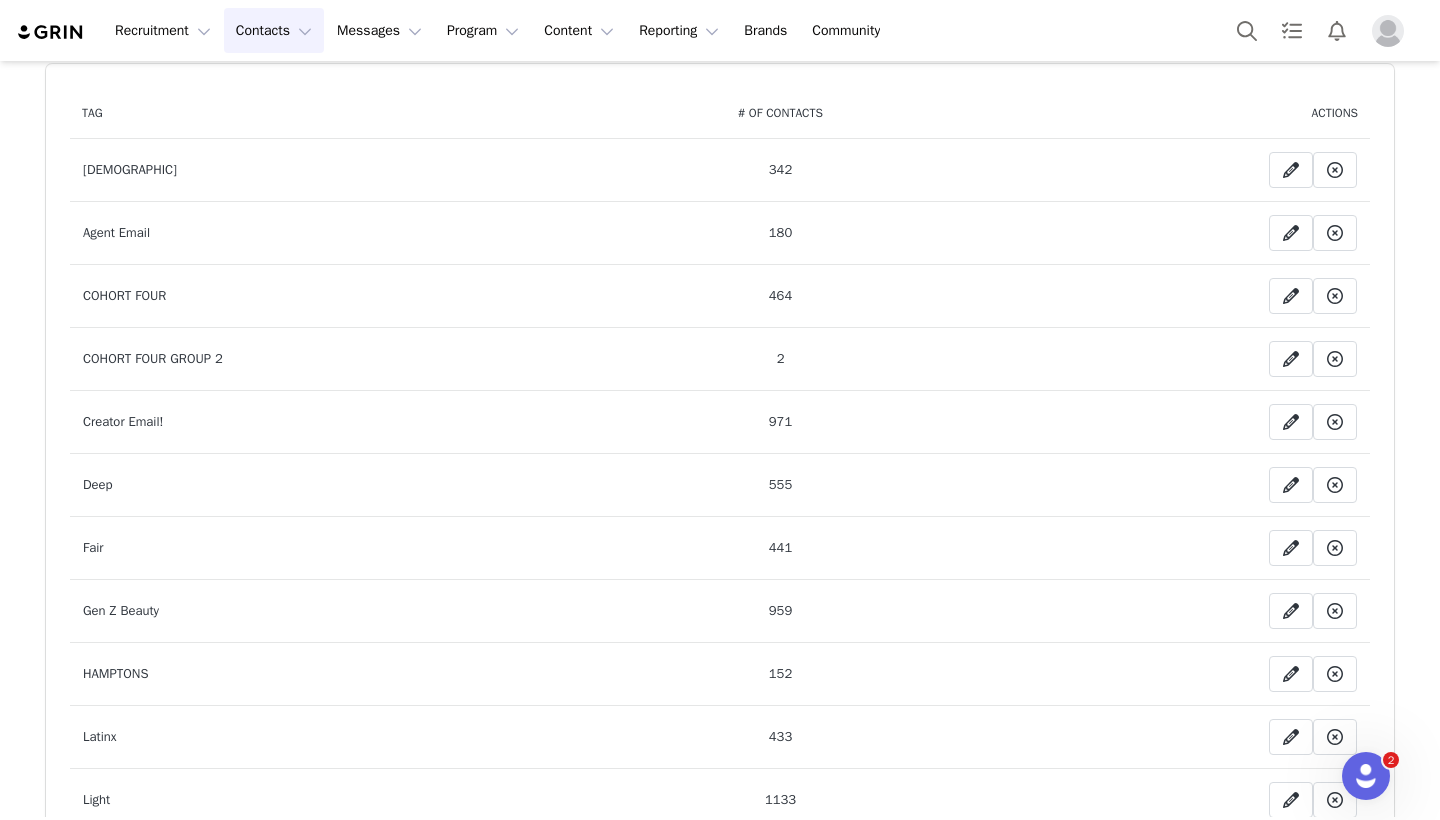 click on "2" at bounding box center (780, 359) 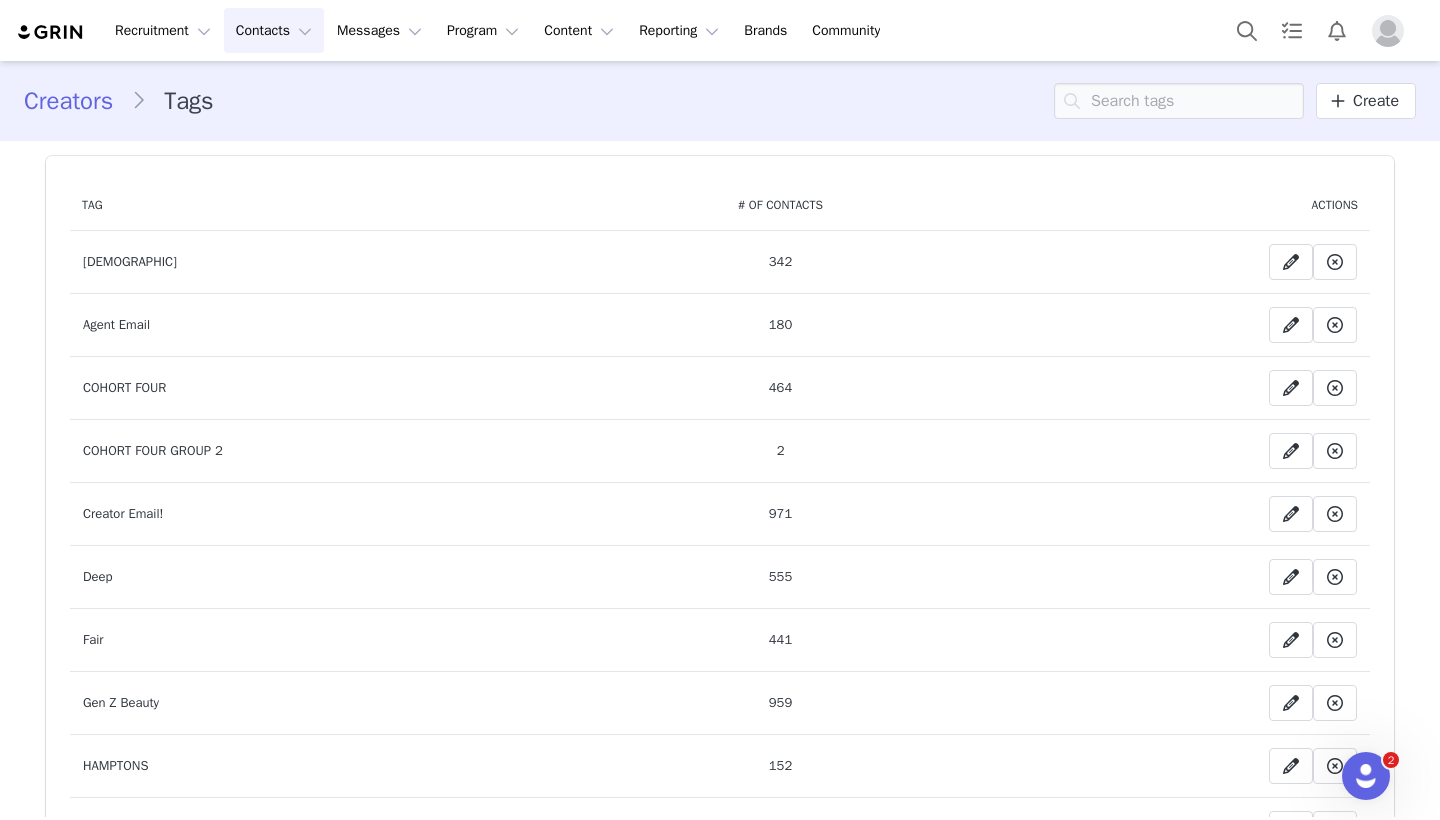 scroll, scrollTop: 0, scrollLeft: 0, axis: both 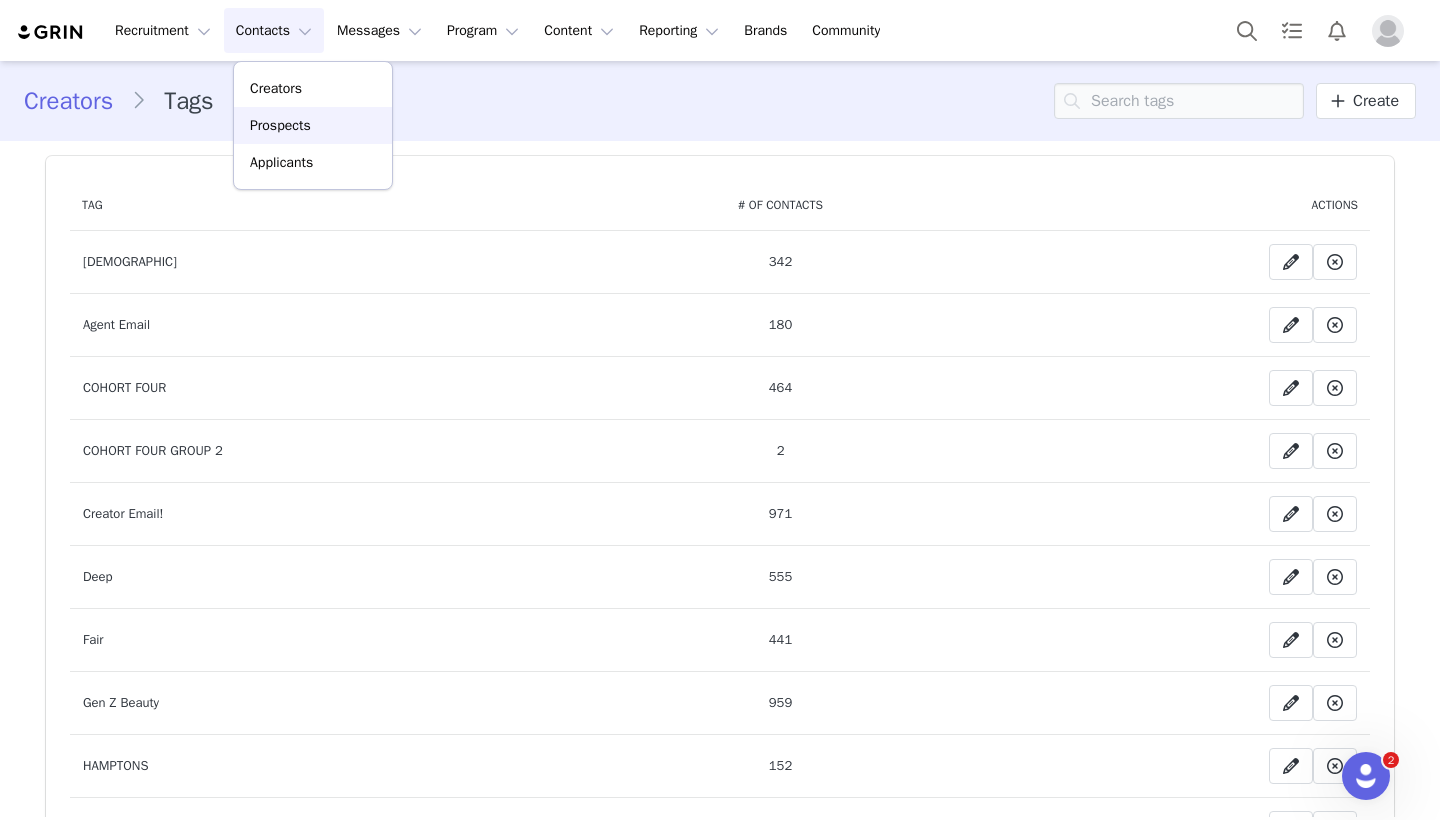 click on "Prospects" at bounding box center [280, 125] 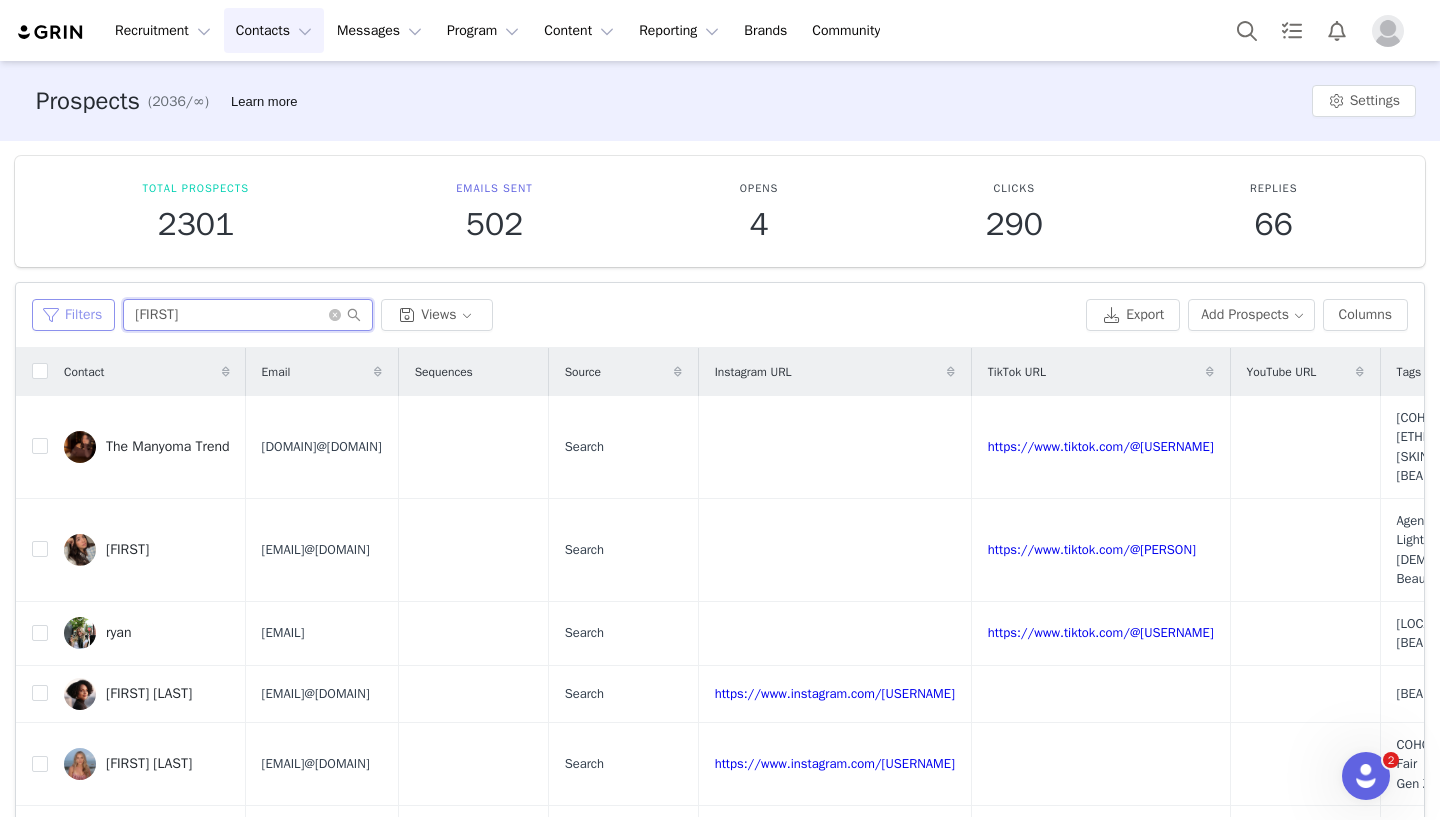 drag, startPoint x: 236, startPoint y: 315, endPoint x: 36, endPoint y: 315, distance: 200 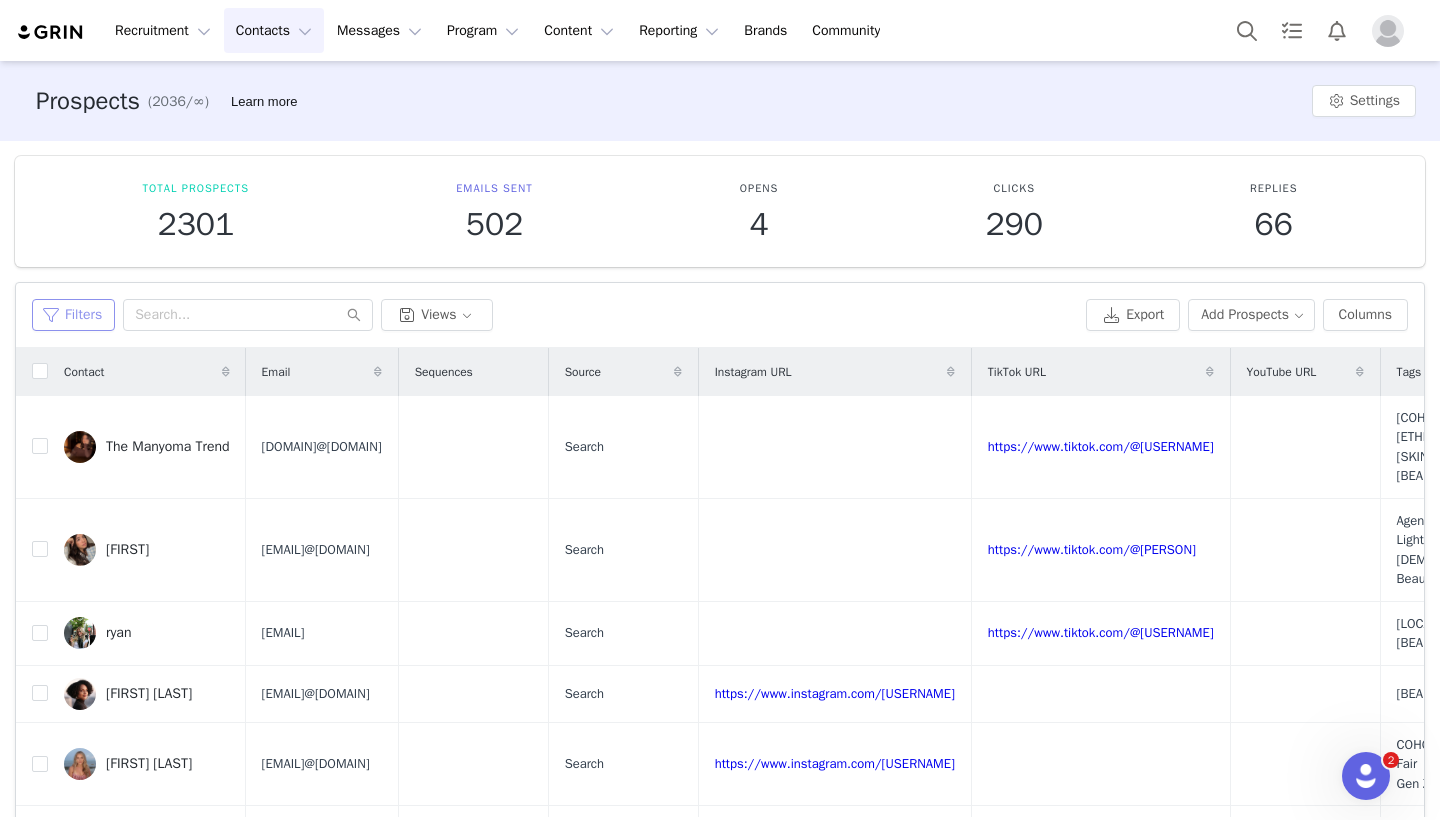 click on "Filters" at bounding box center [73, 315] 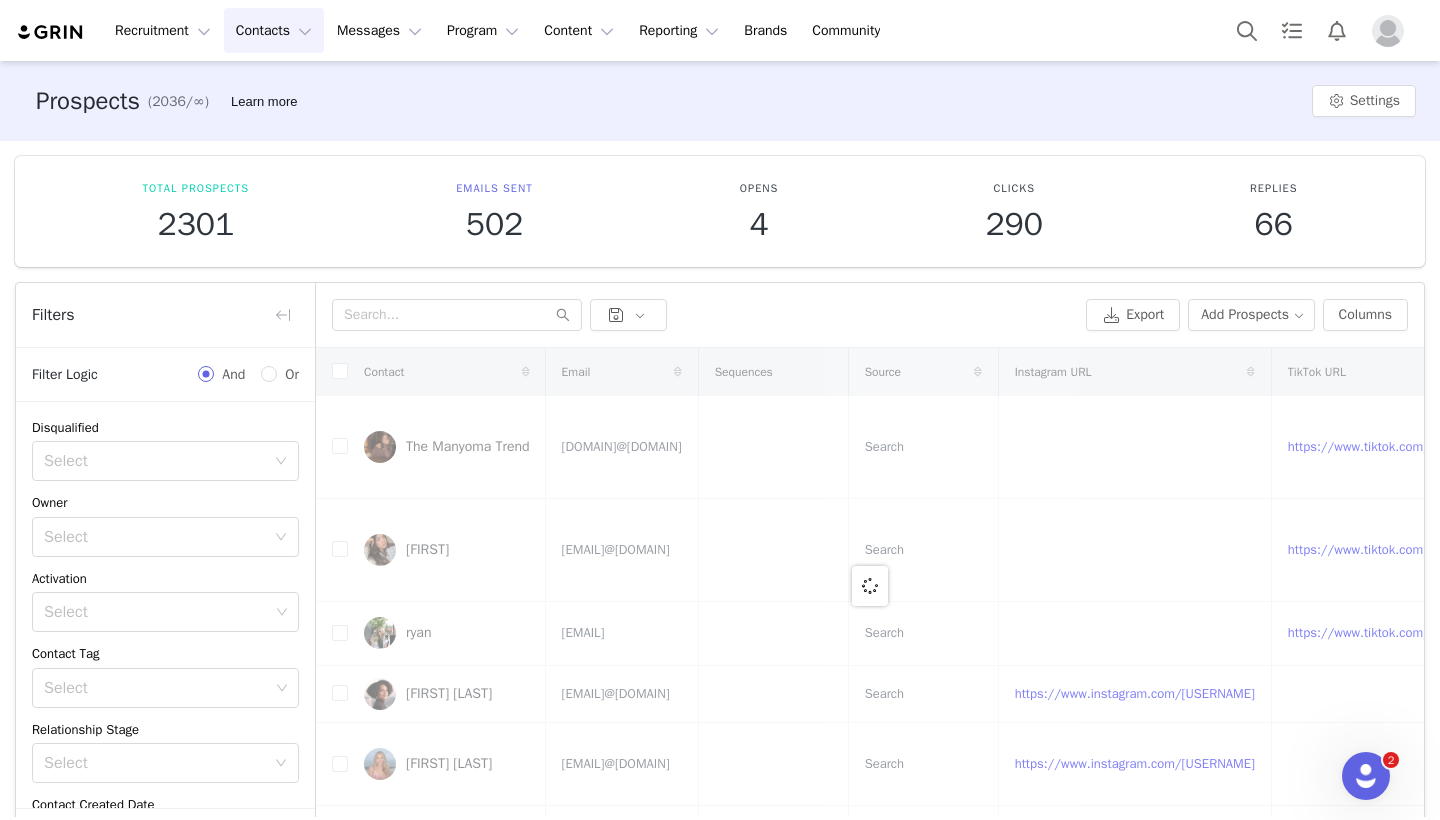 scroll, scrollTop: 112, scrollLeft: 0, axis: vertical 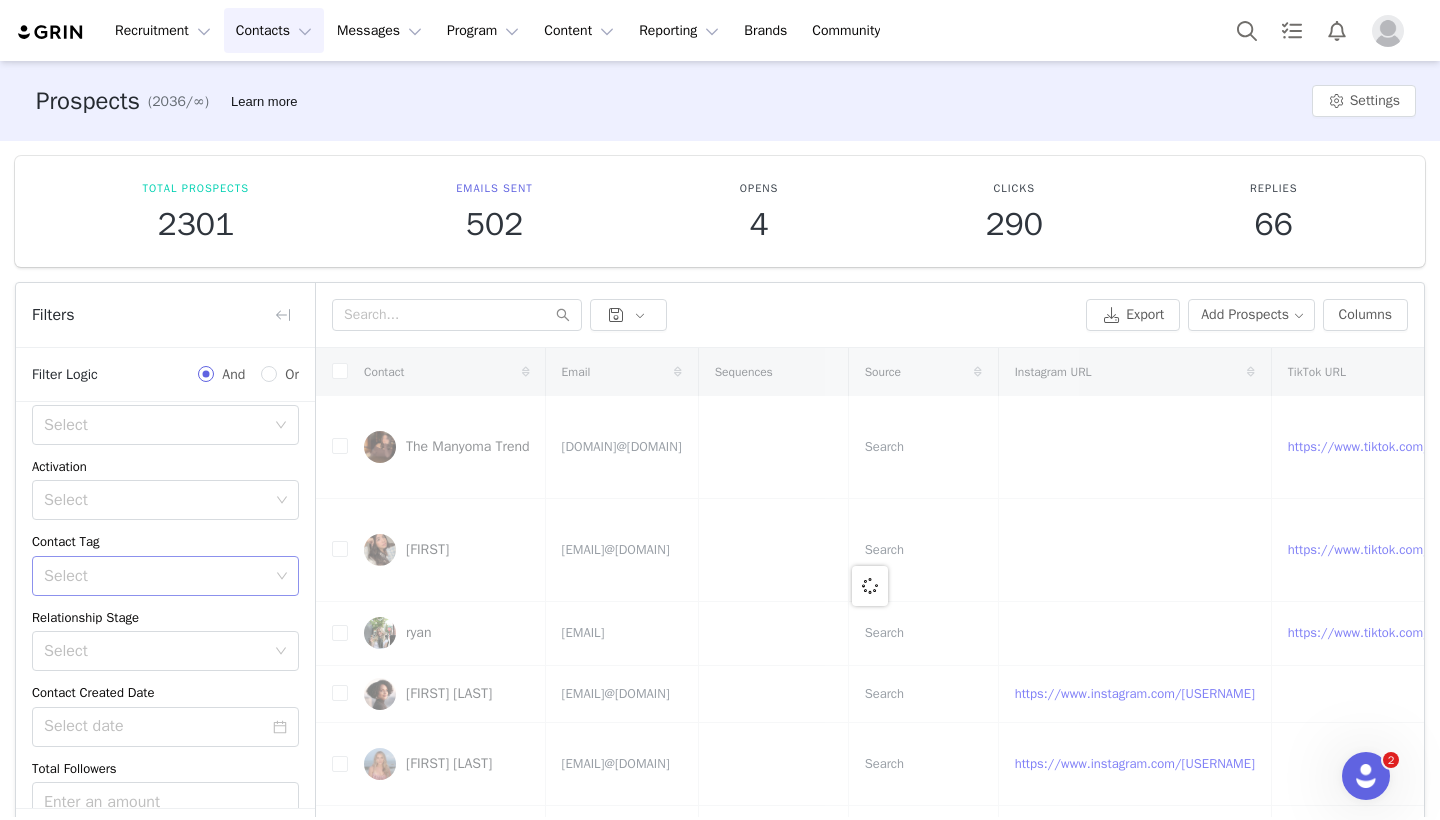 click on "Select" at bounding box center (156, 576) 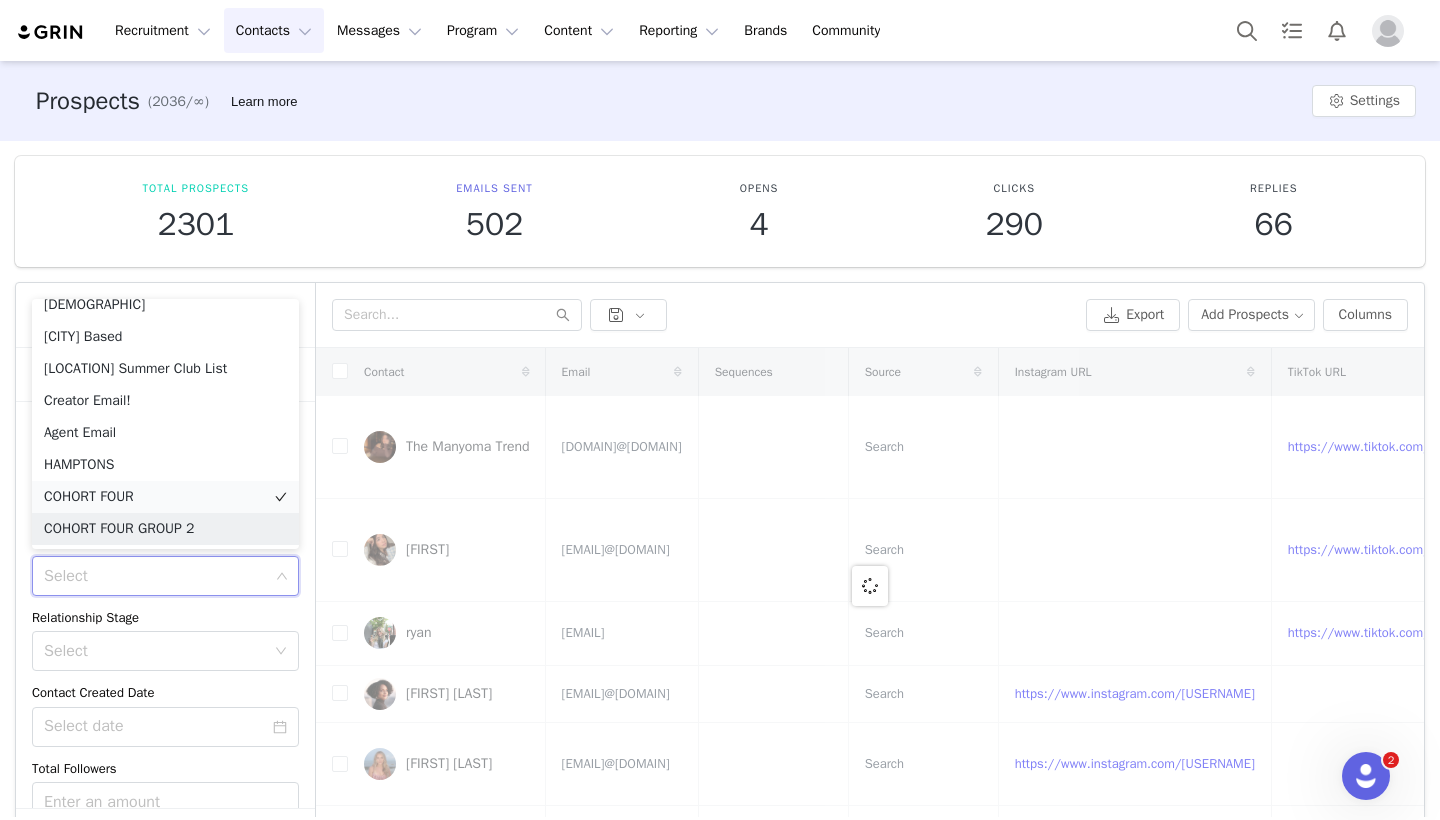 scroll, scrollTop: 270, scrollLeft: 0, axis: vertical 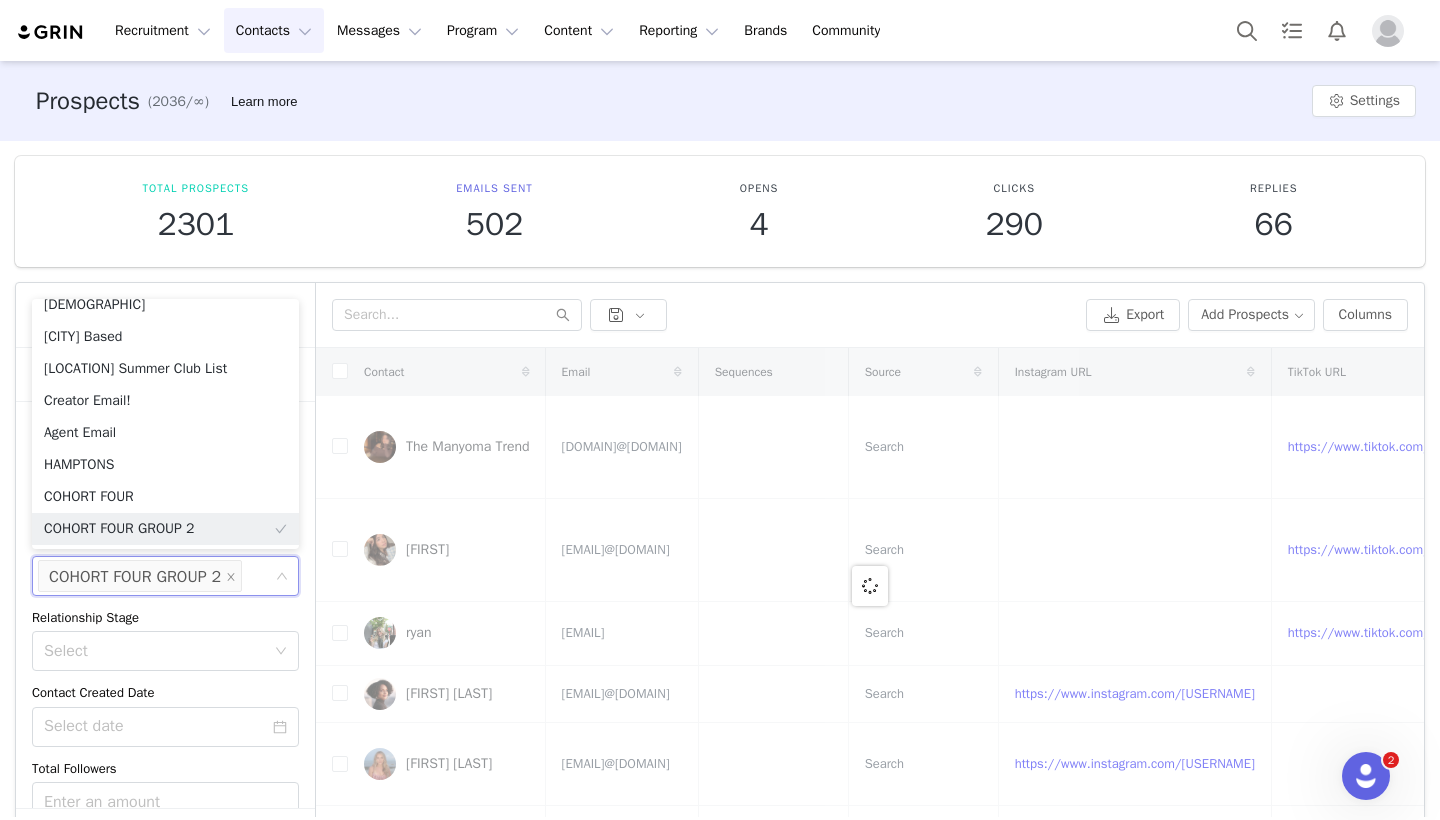 click on "Relationship Stage" at bounding box center [165, 618] 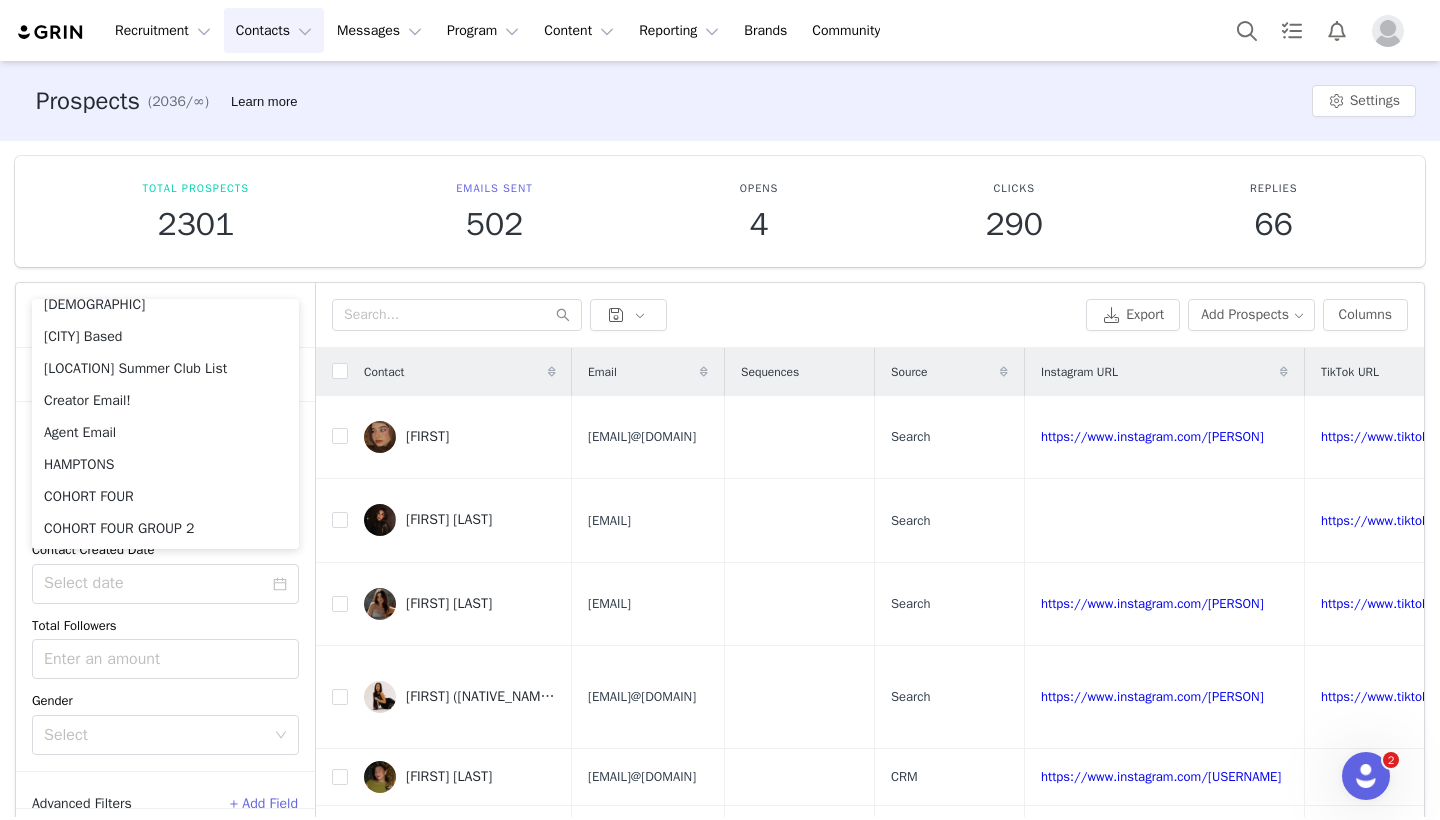 scroll, scrollTop: 279, scrollLeft: 0, axis: vertical 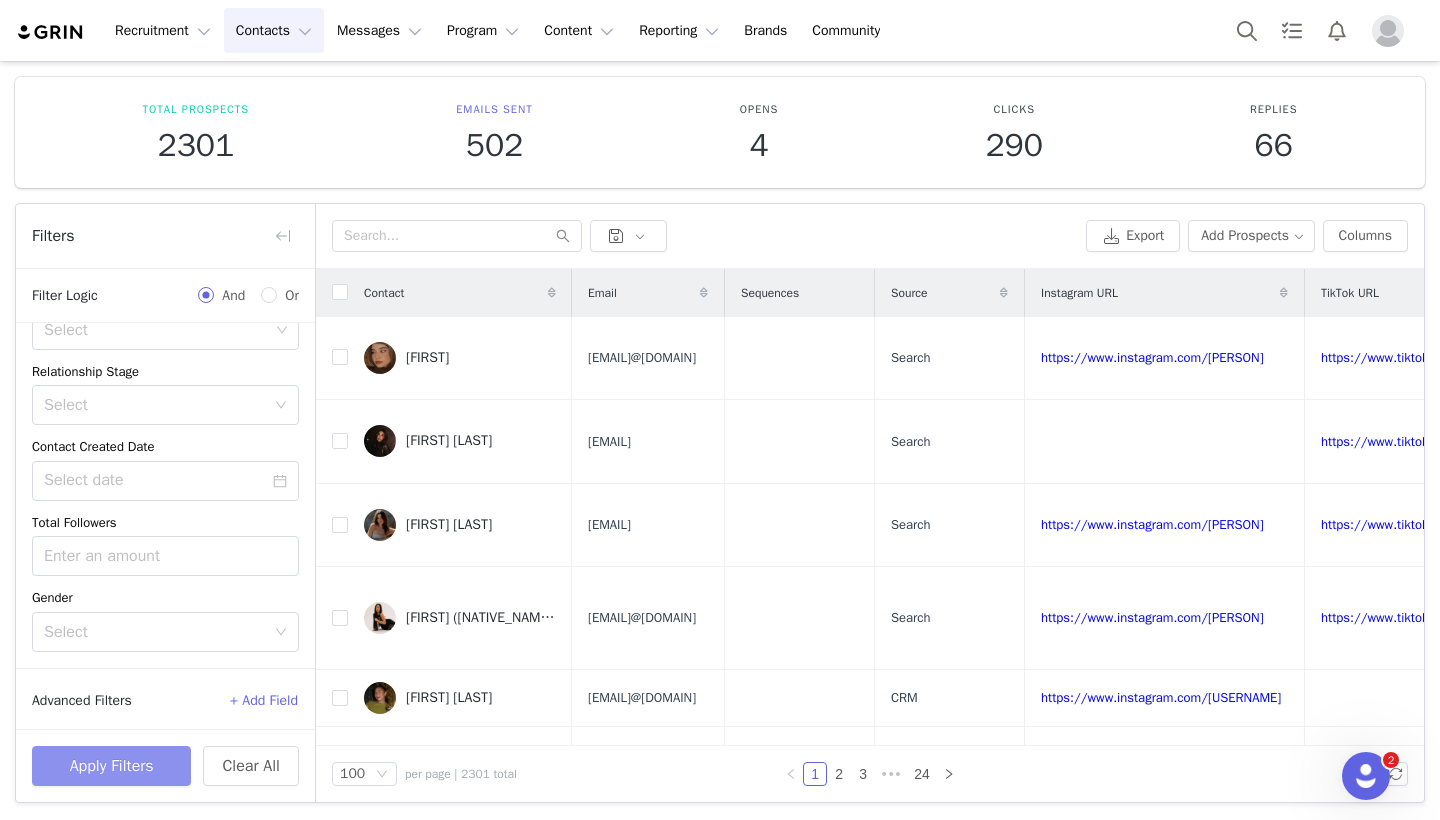 click on "Apply Filters" at bounding box center (111, 766) 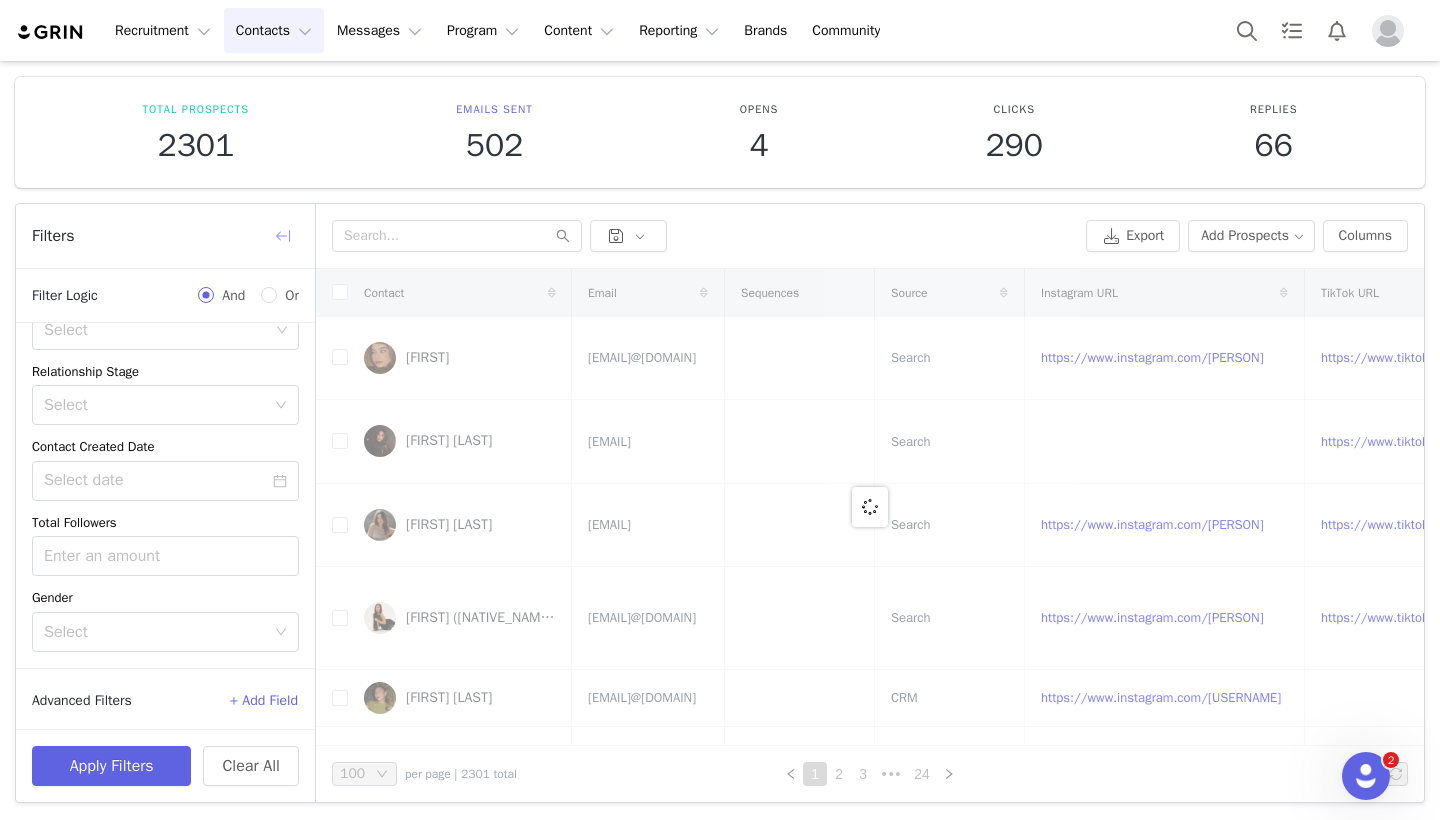 click at bounding box center [283, 236] 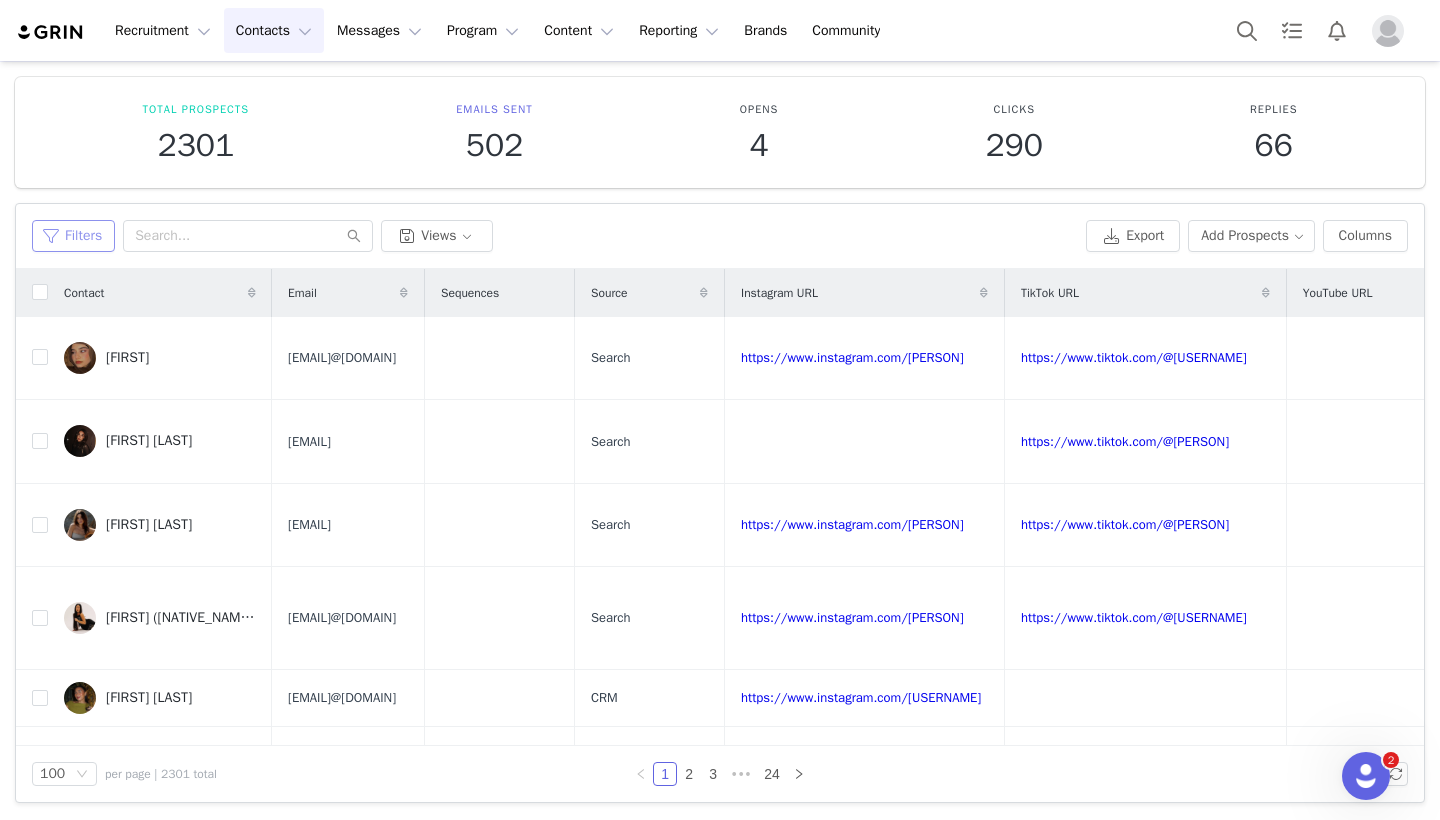 click on "Filters" at bounding box center [73, 236] 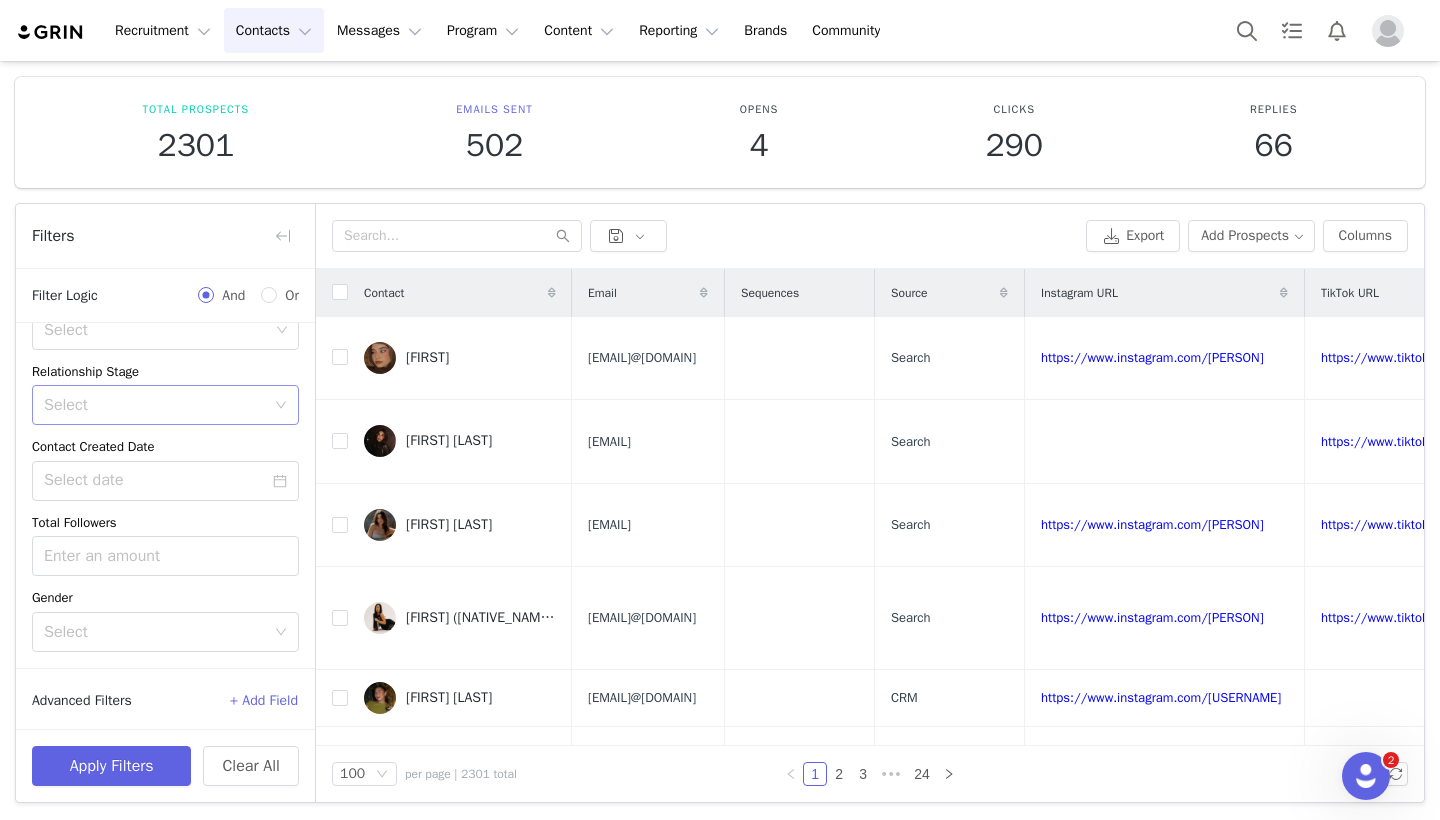 scroll, scrollTop: 160, scrollLeft: 0, axis: vertical 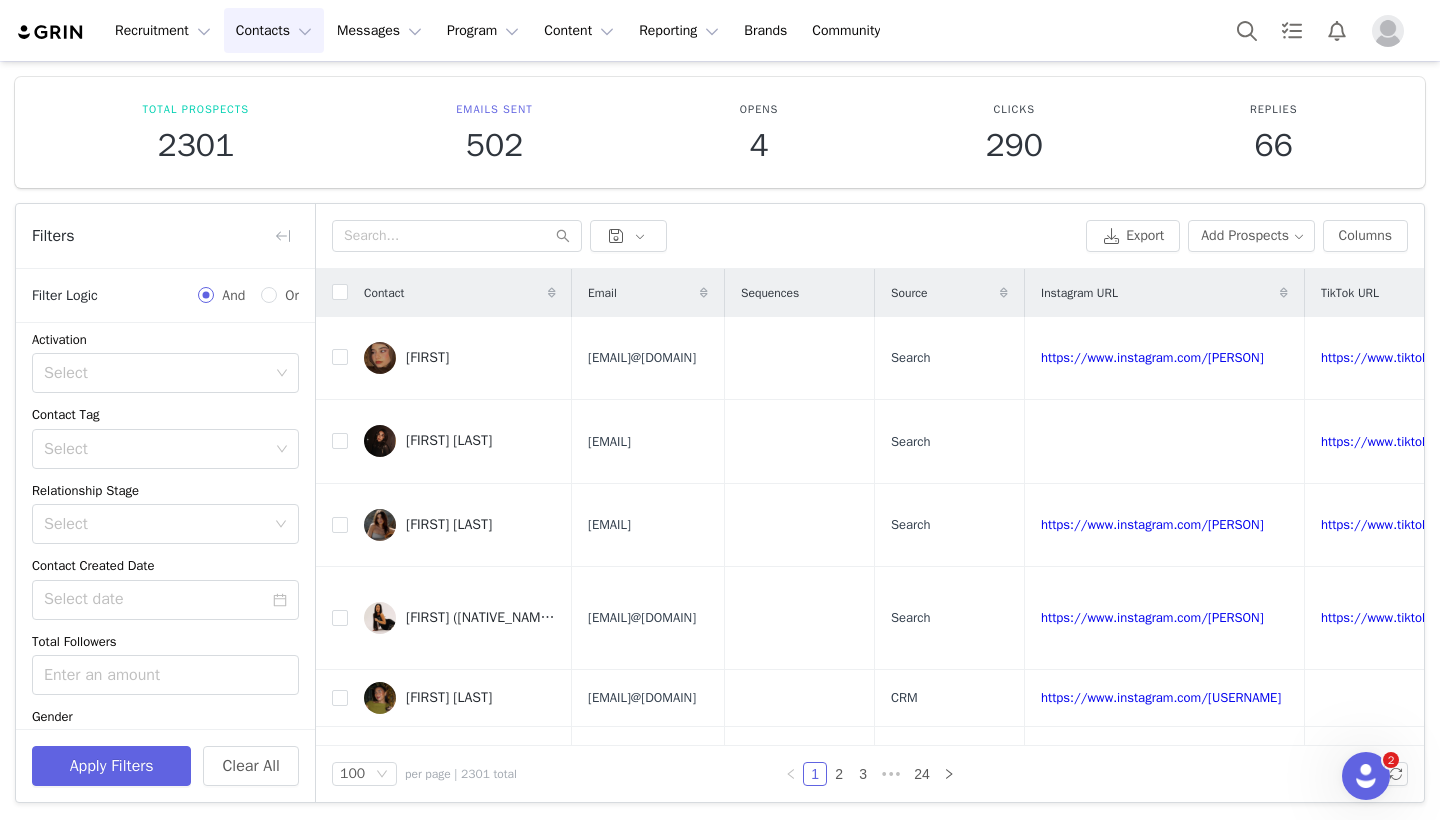 click on "Contact Tag  Select" at bounding box center (165, 437) 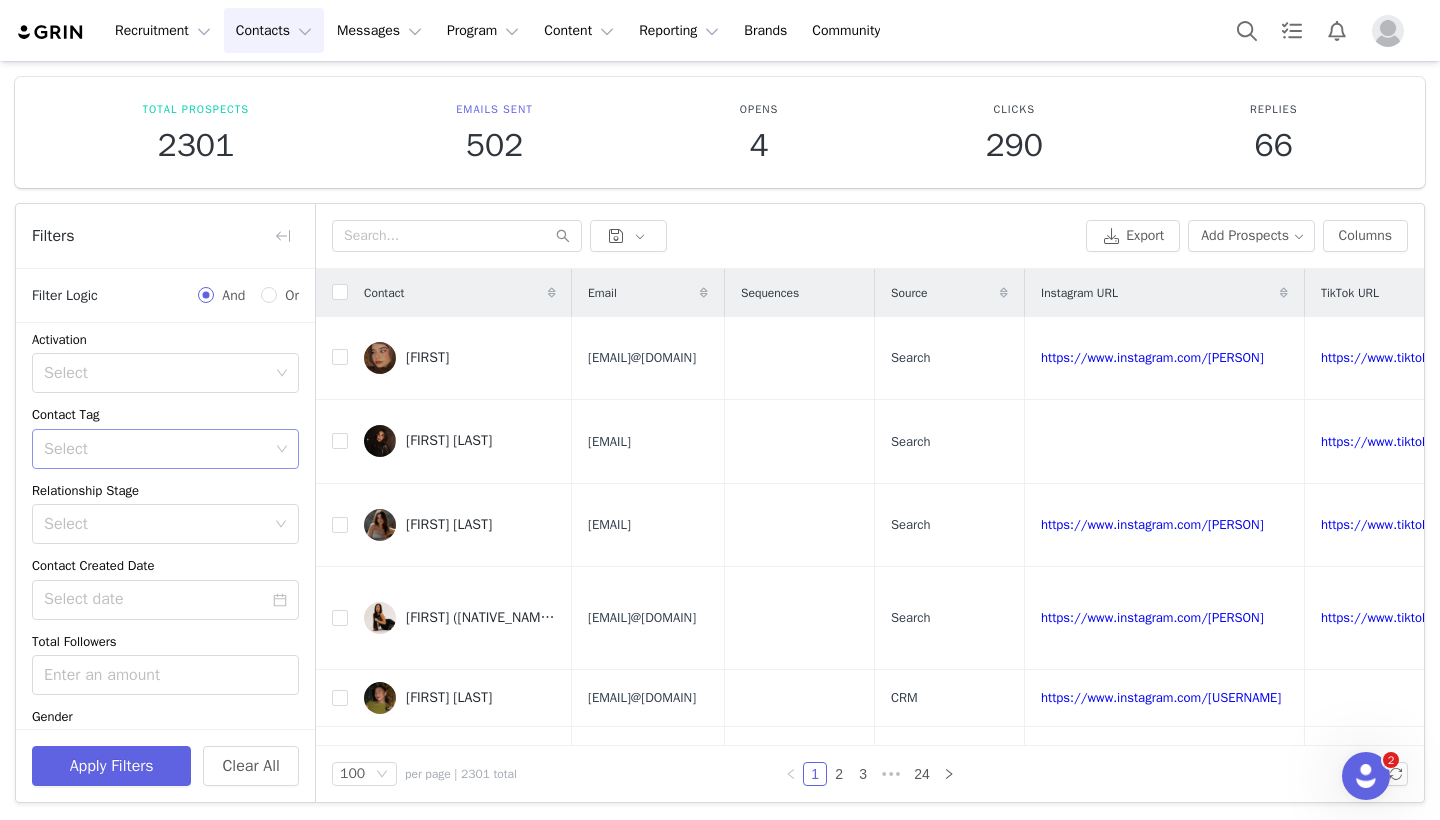 click on "Select" at bounding box center (158, 449) 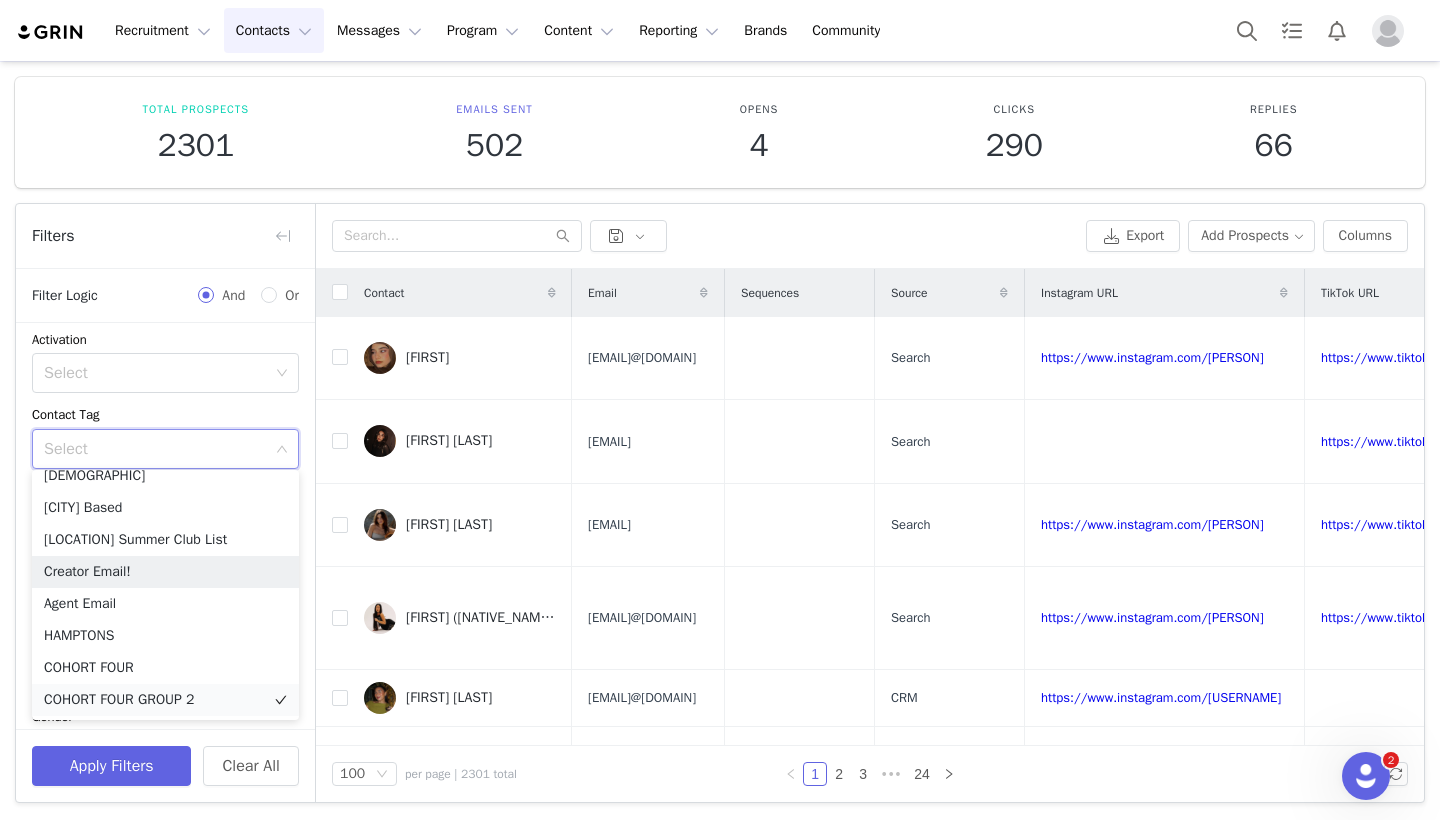scroll, scrollTop: 270, scrollLeft: 0, axis: vertical 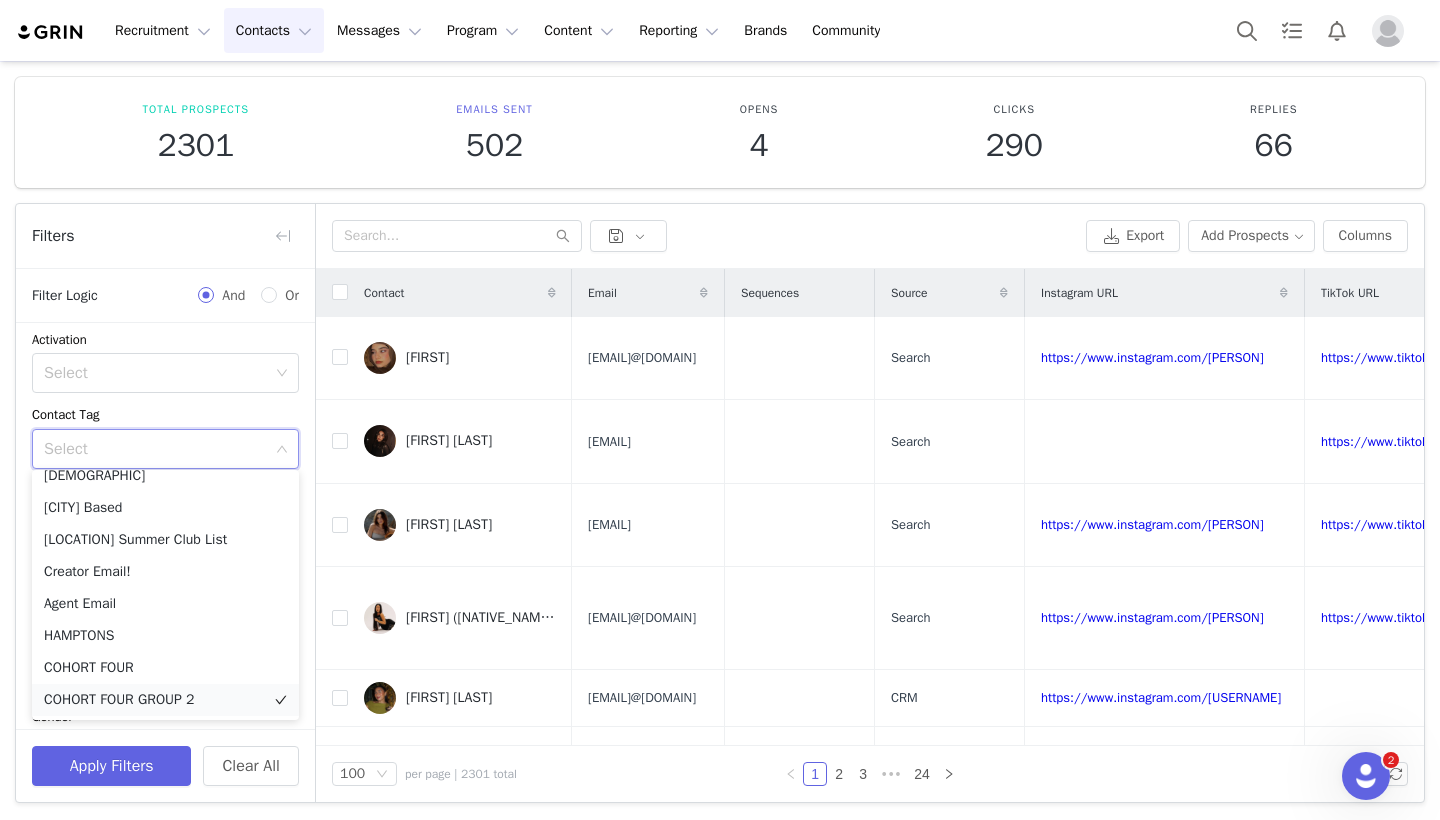 click on "COHORT FOUR GROUP 2" at bounding box center (165, 700) 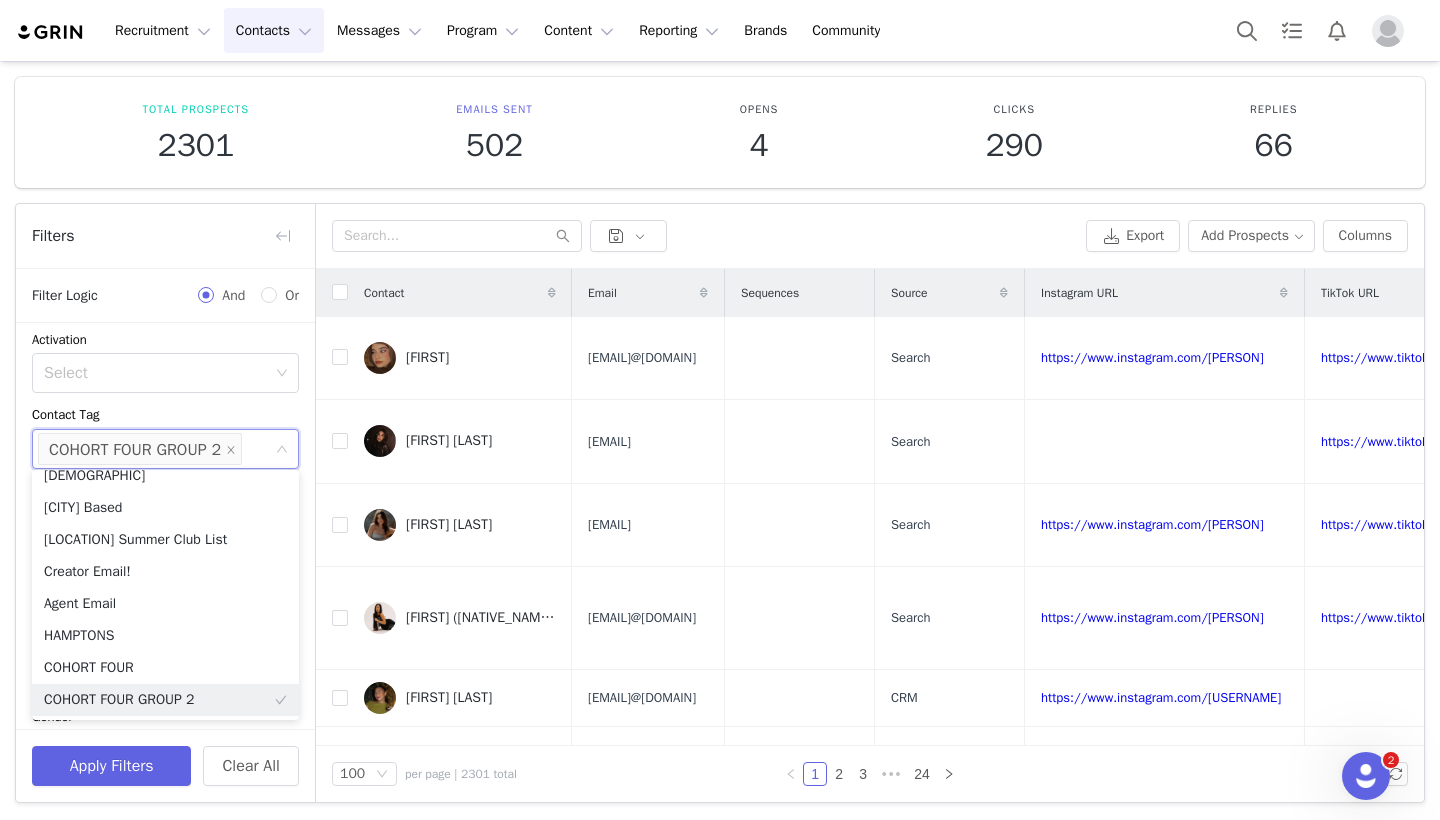 click on "Apply Filters Clear All" at bounding box center [165, 765] 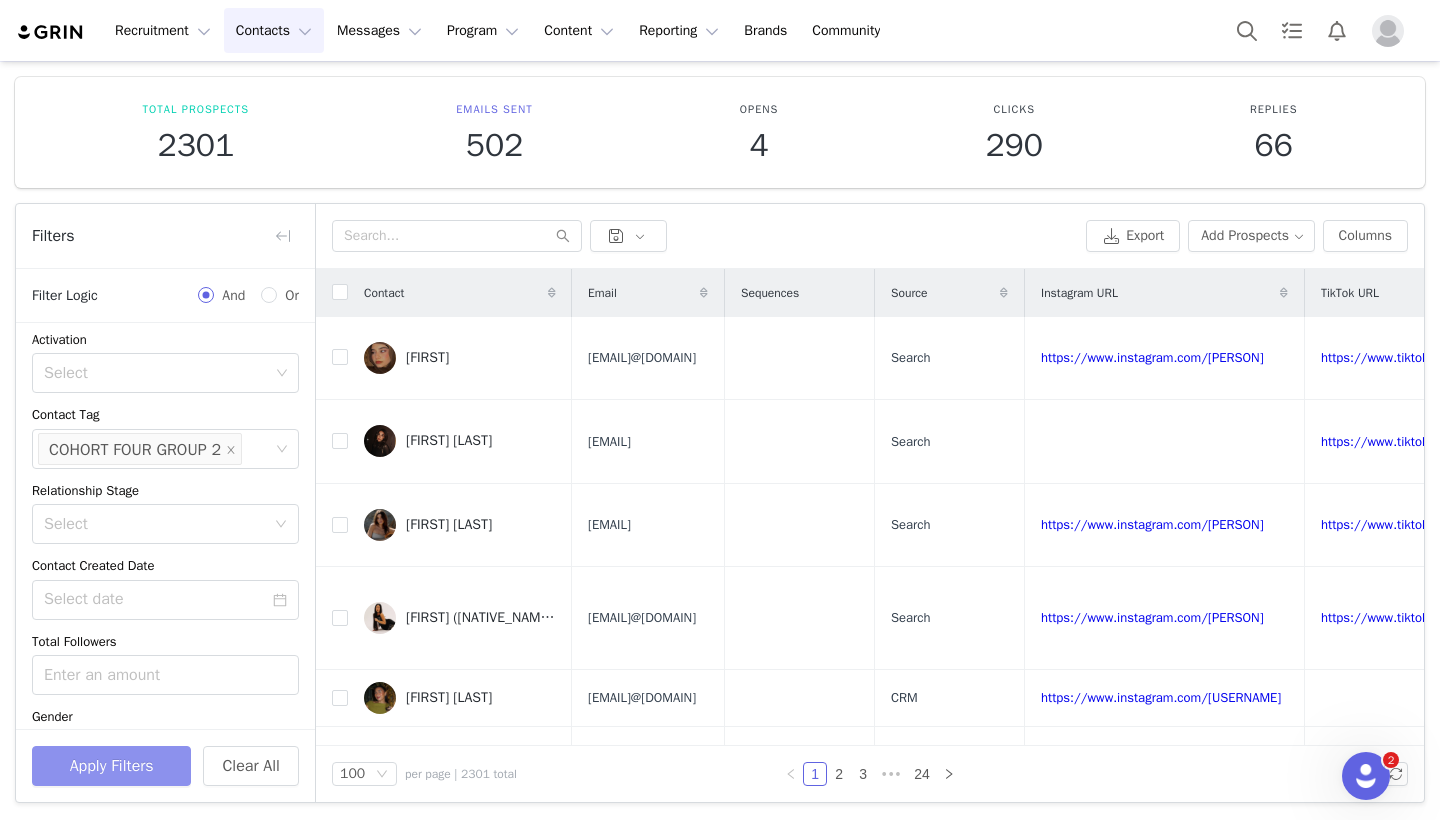 click on "Apply Filters" at bounding box center [111, 766] 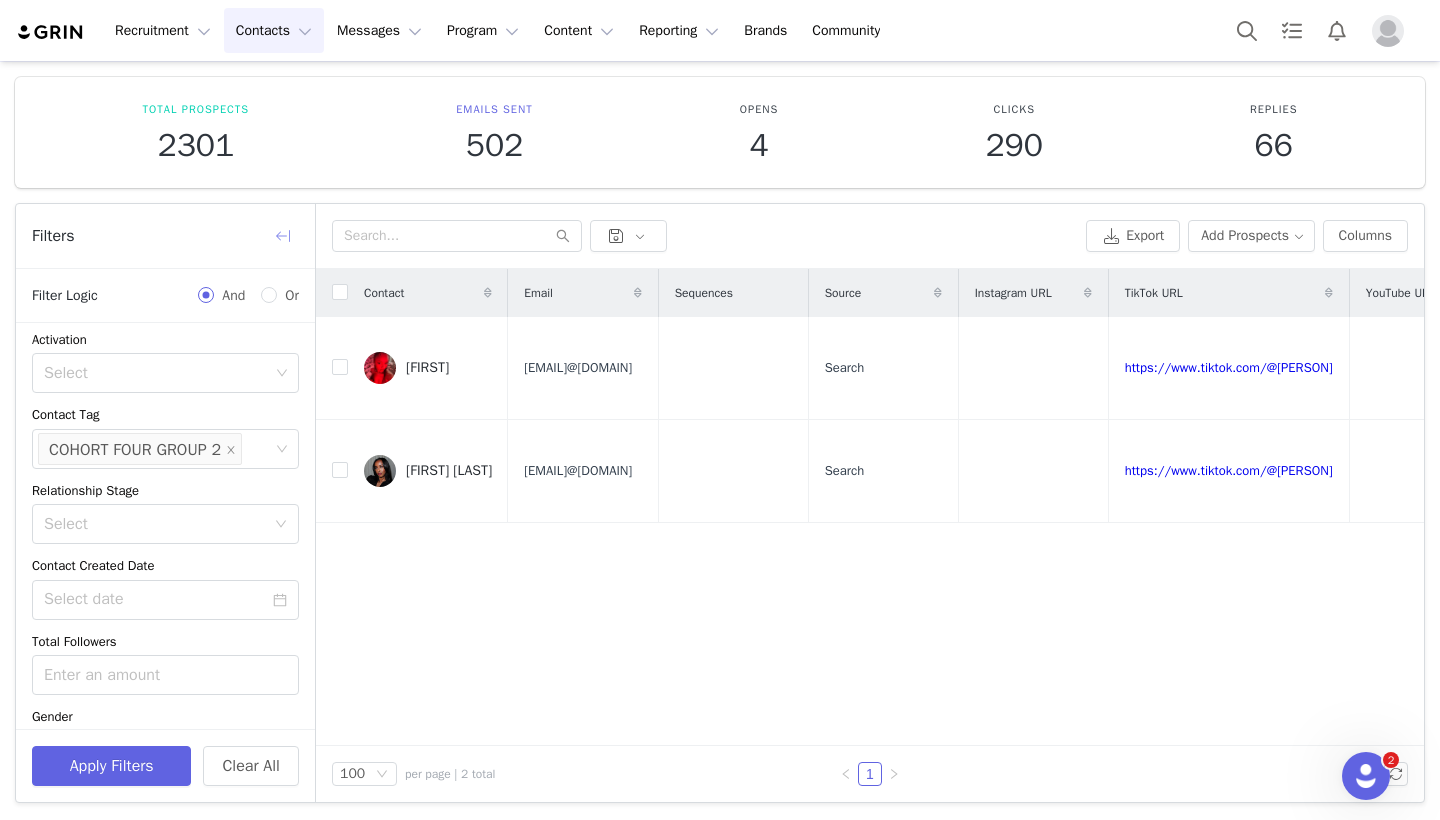 click at bounding box center [283, 236] 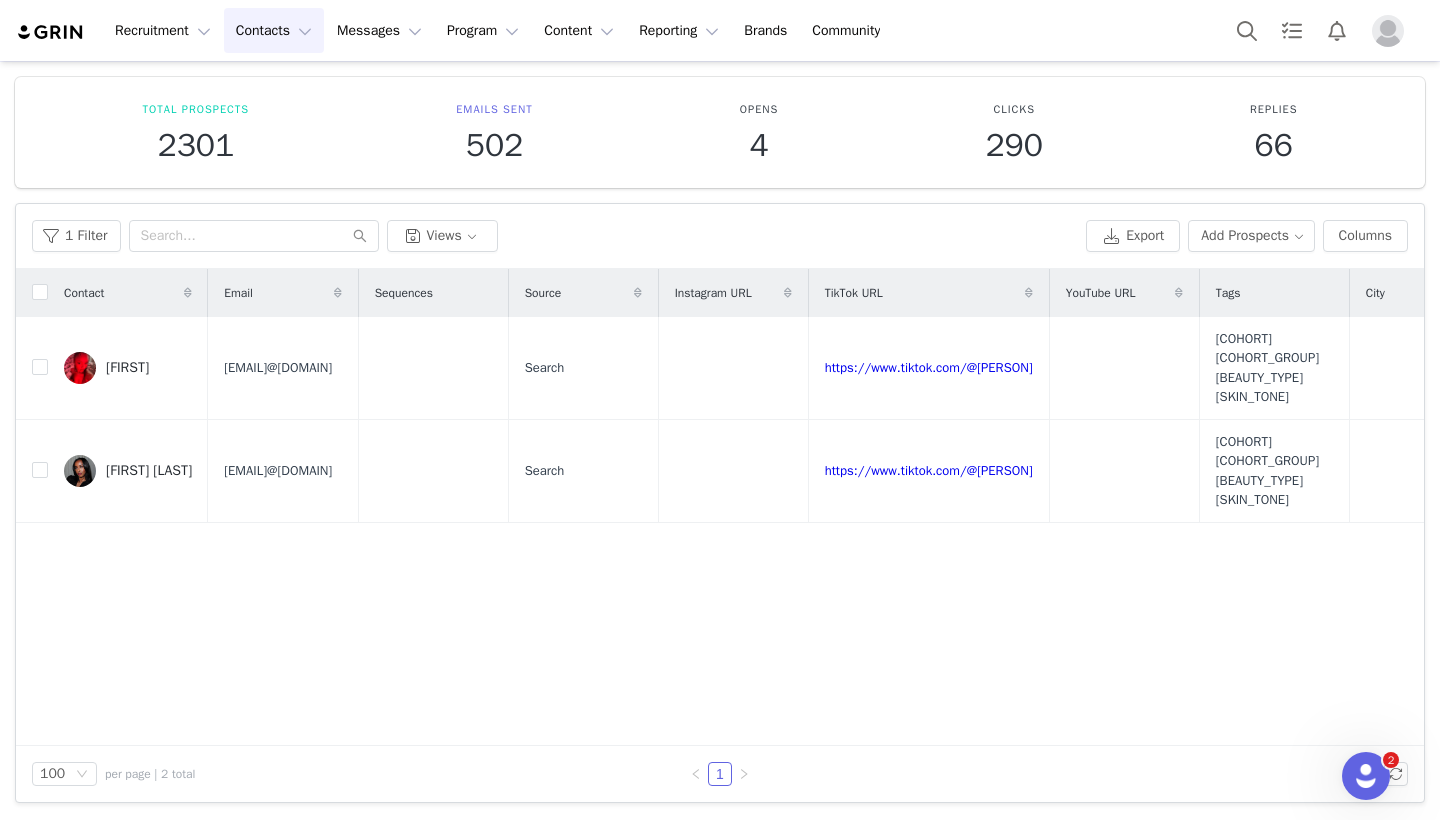 click on "Contacts Contacts" at bounding box center [274, 30] 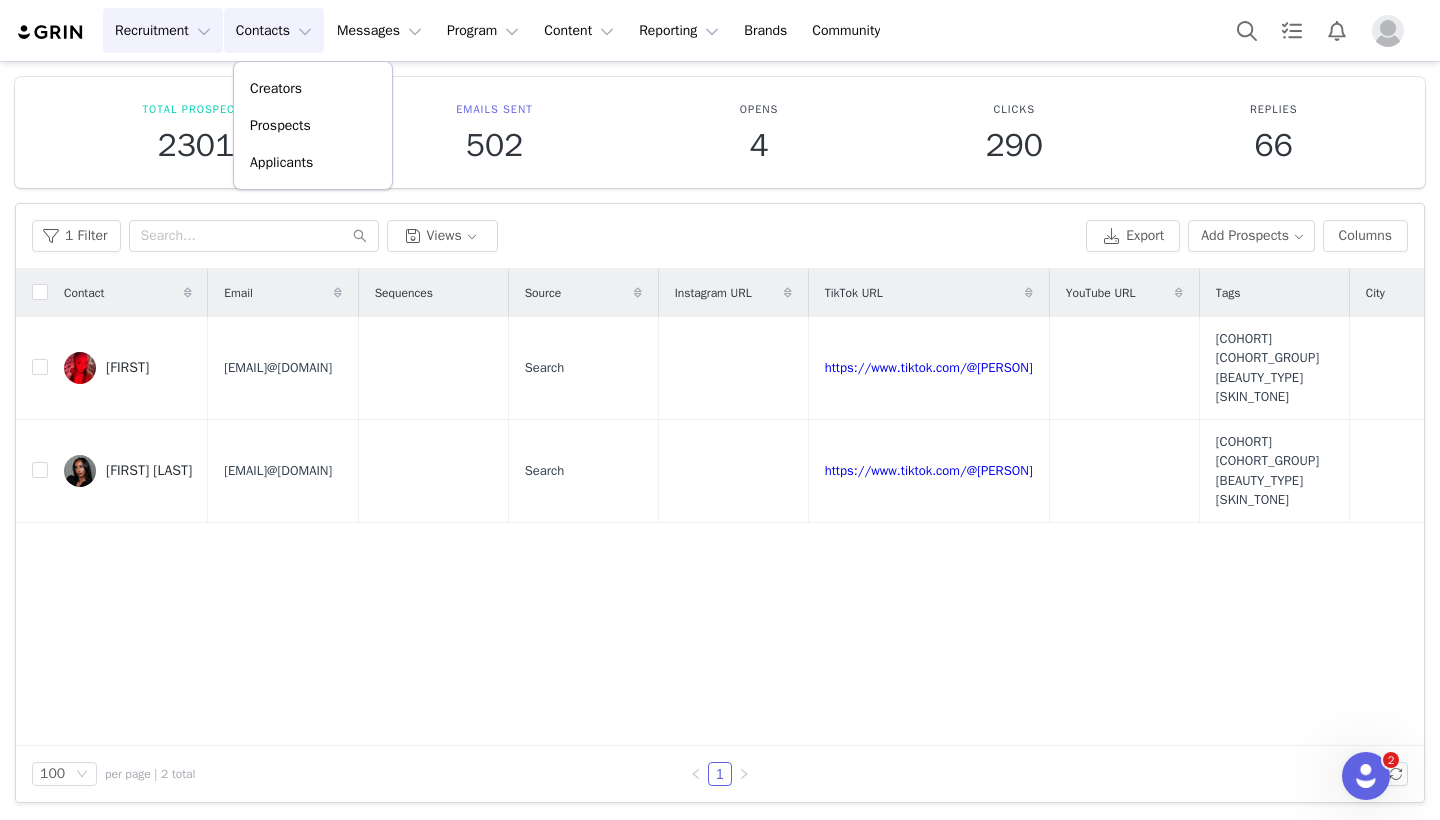 click on "Recruitment Recruitment" at bounding box center (163, 30) 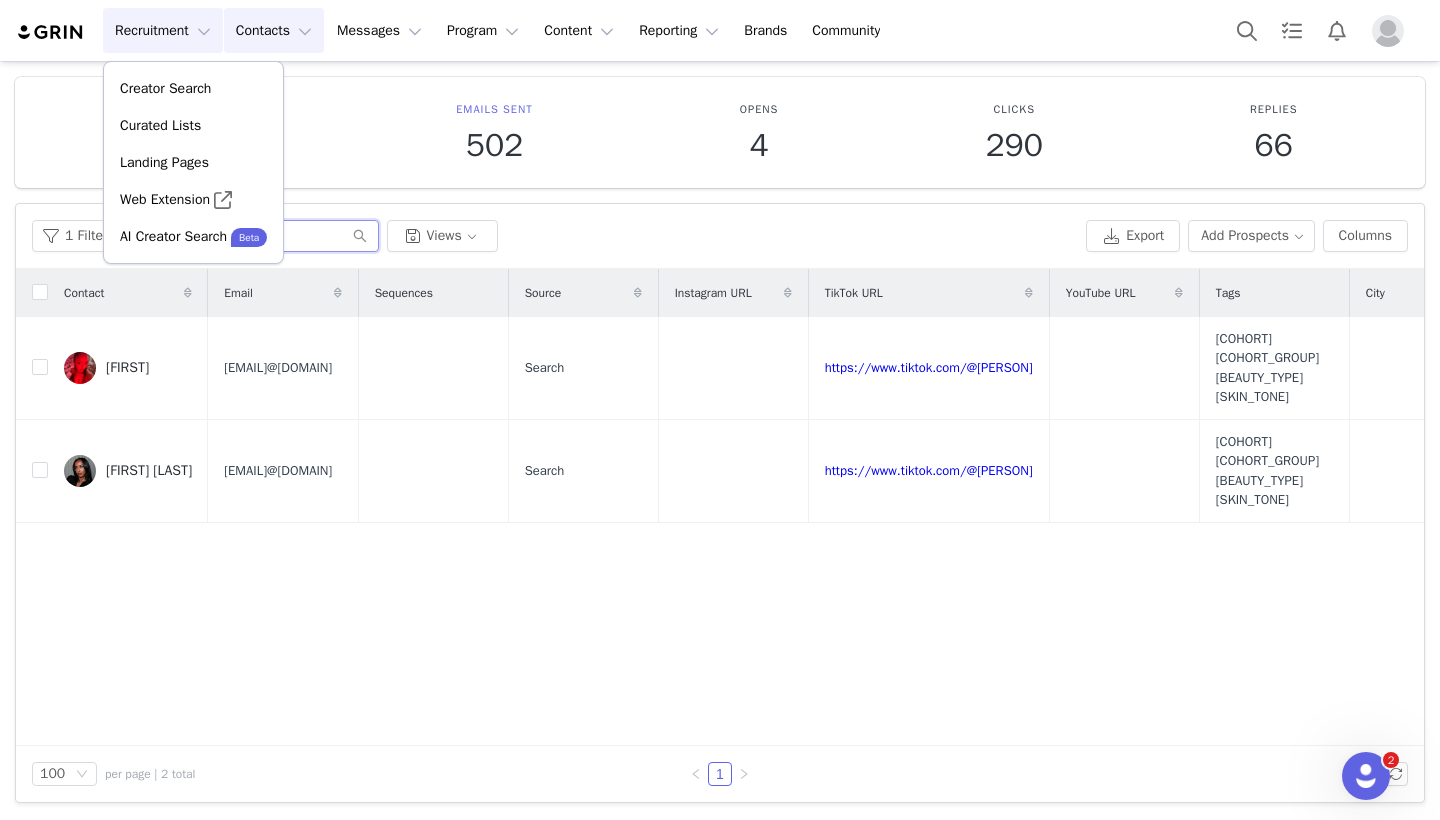 click at bounding box center [254, 236] 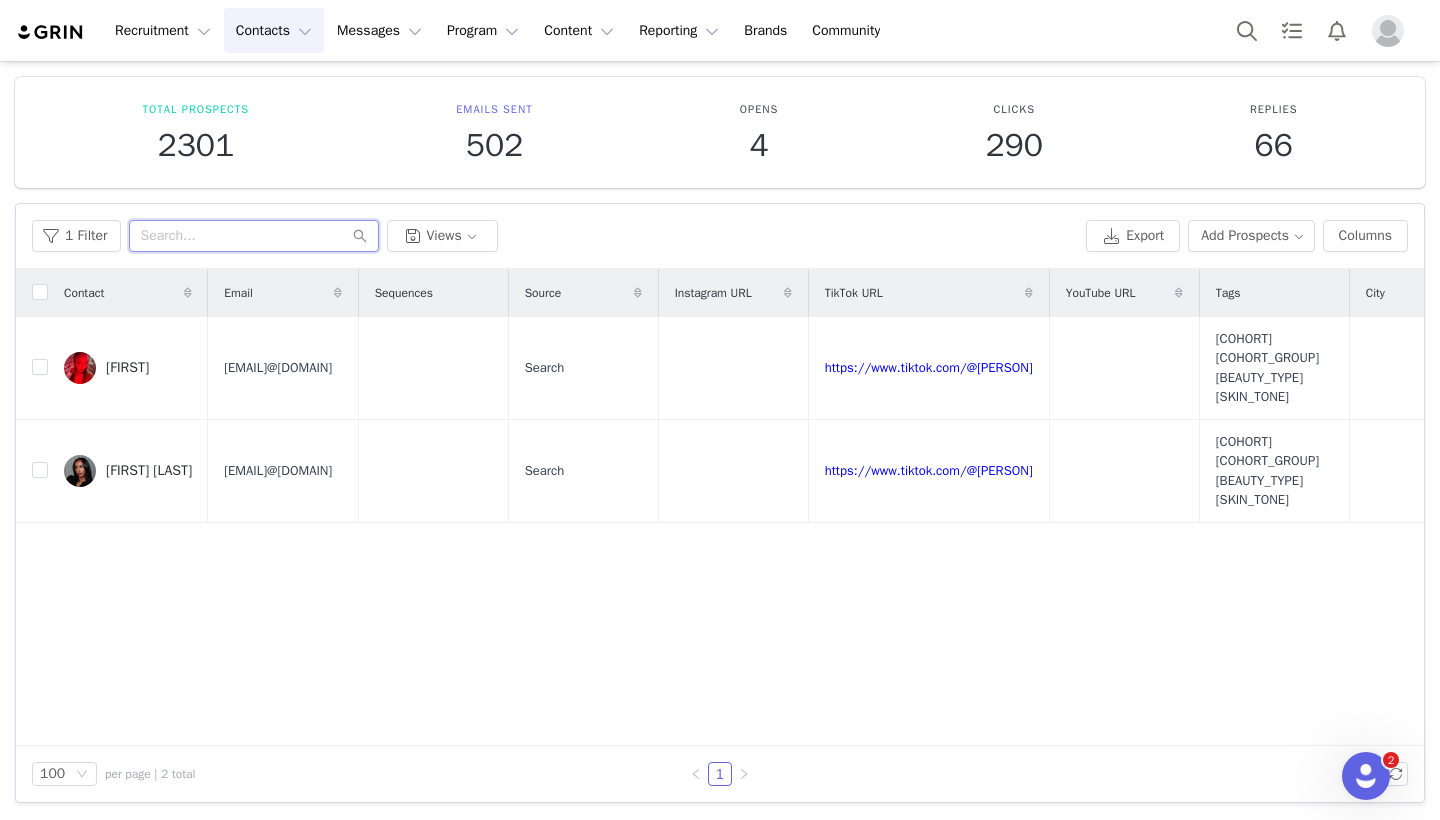 drag, startPoint x: 336, startPoint y: 234, endPoint x: 90, endPoint y: 212, distance: 246.98178 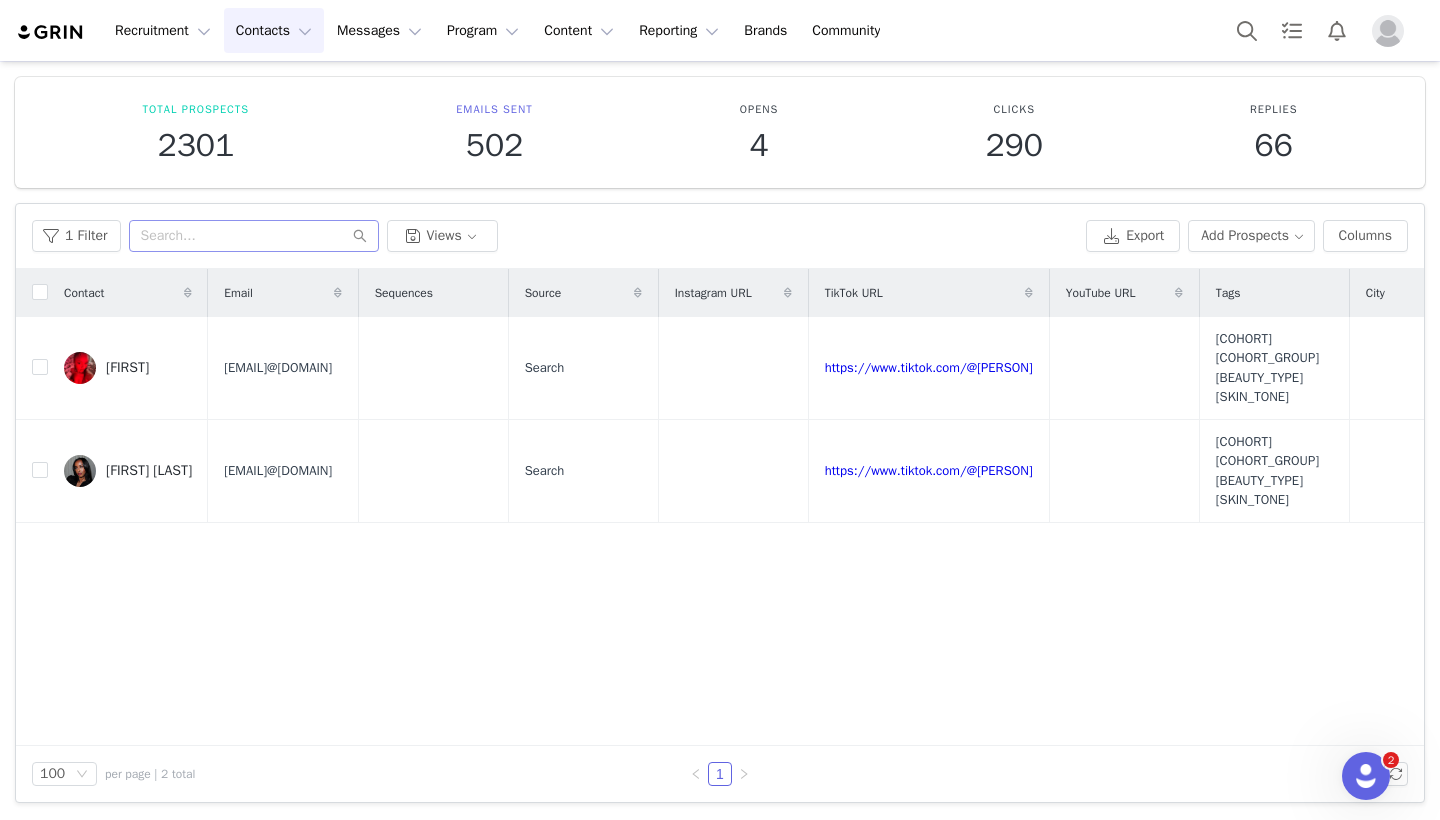 click on "1 Filter" at bounding box center [76, 236] 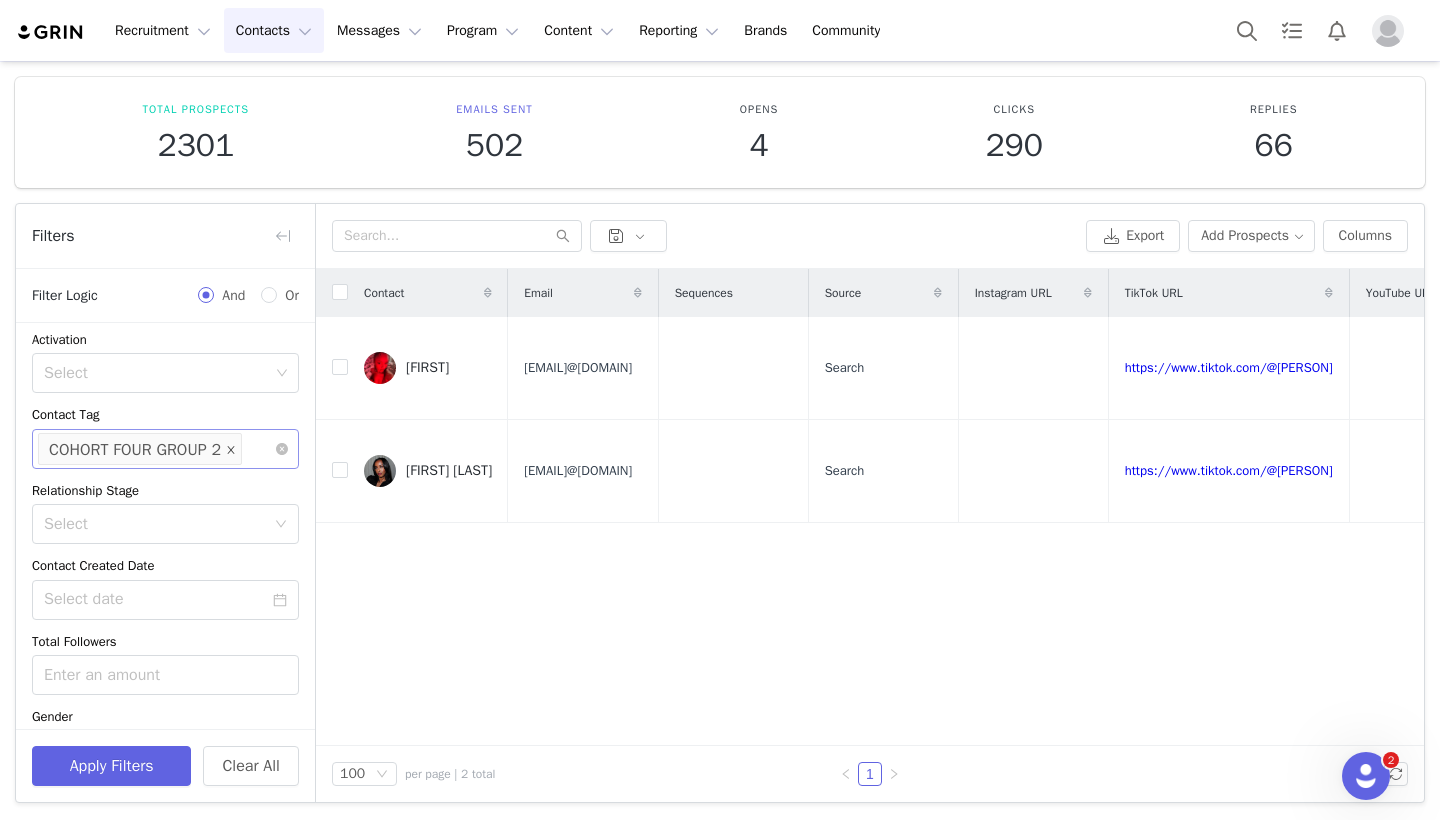 click 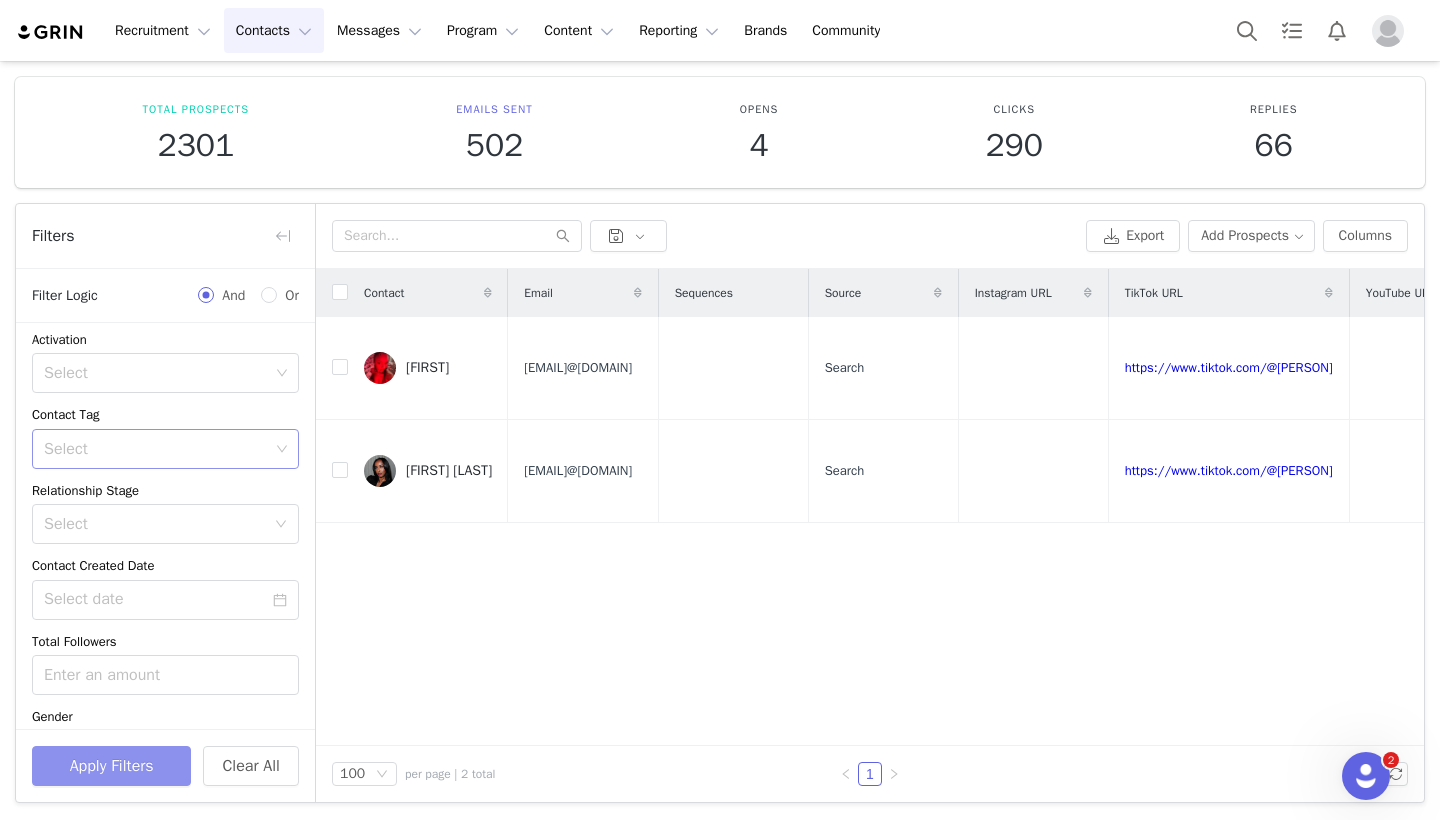 click on "Apply Filters" at bounding box center [111, 766] 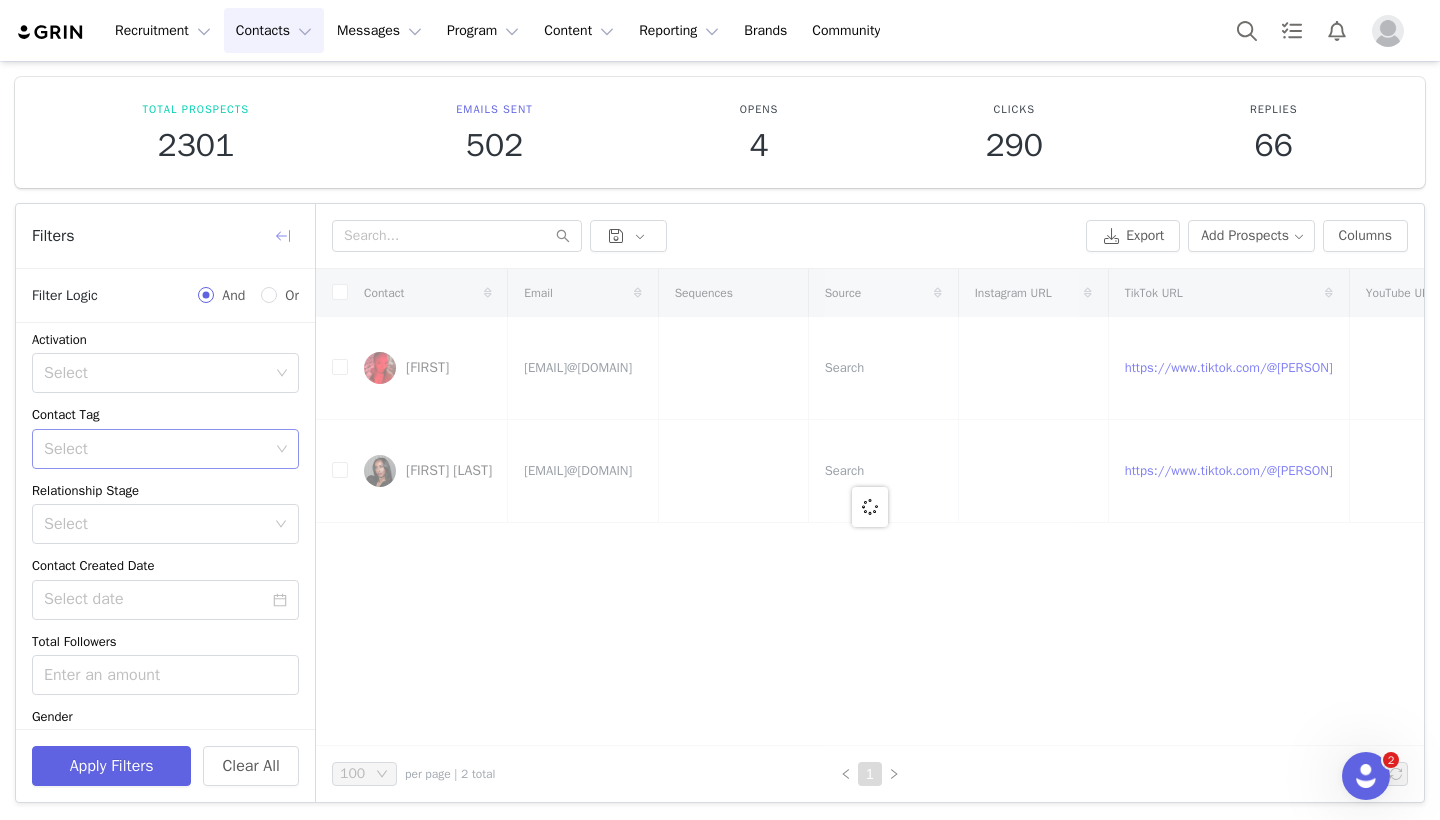 click at bounding box center (283, 236) 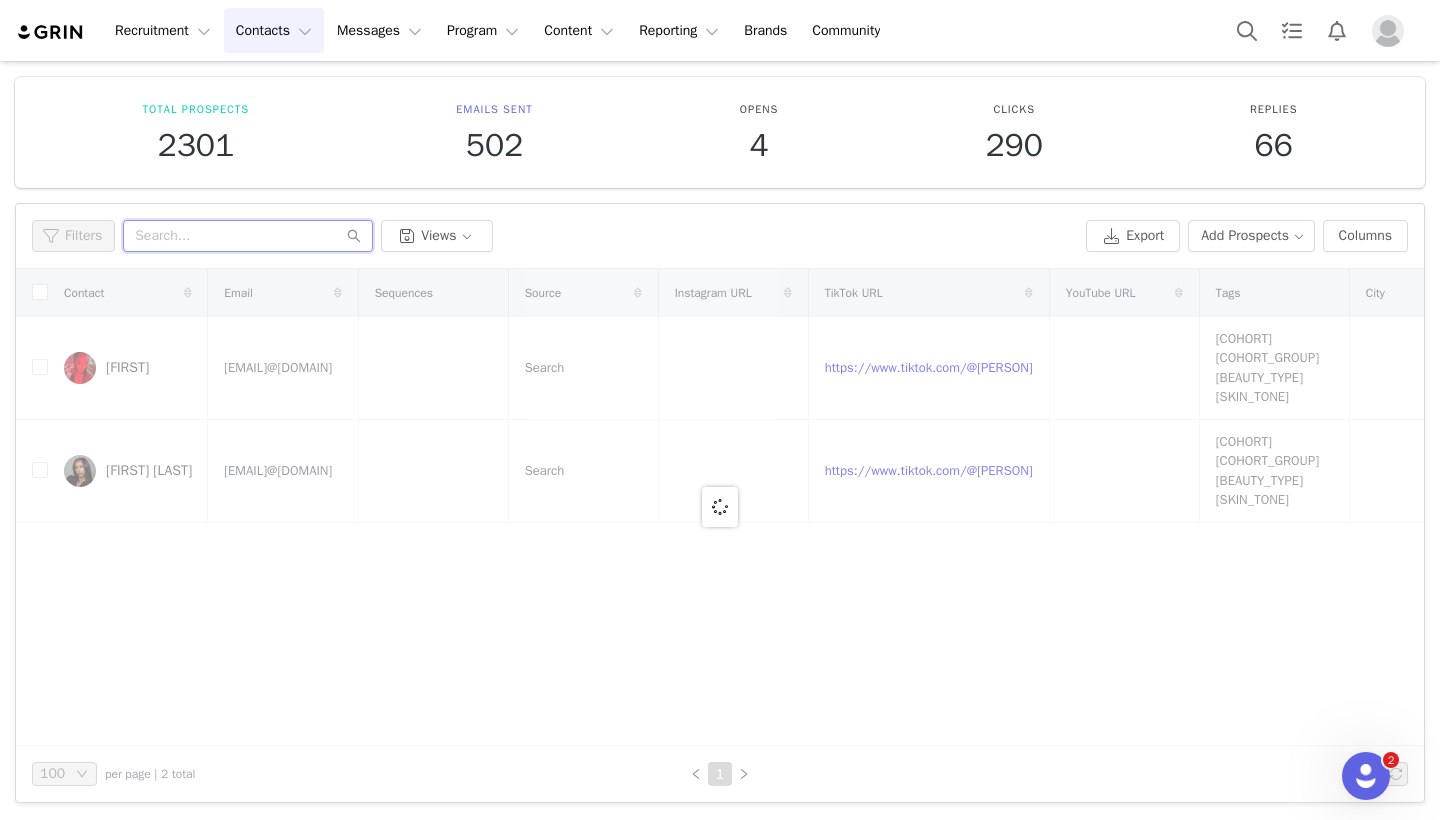 click at bounding box center [248, 236] 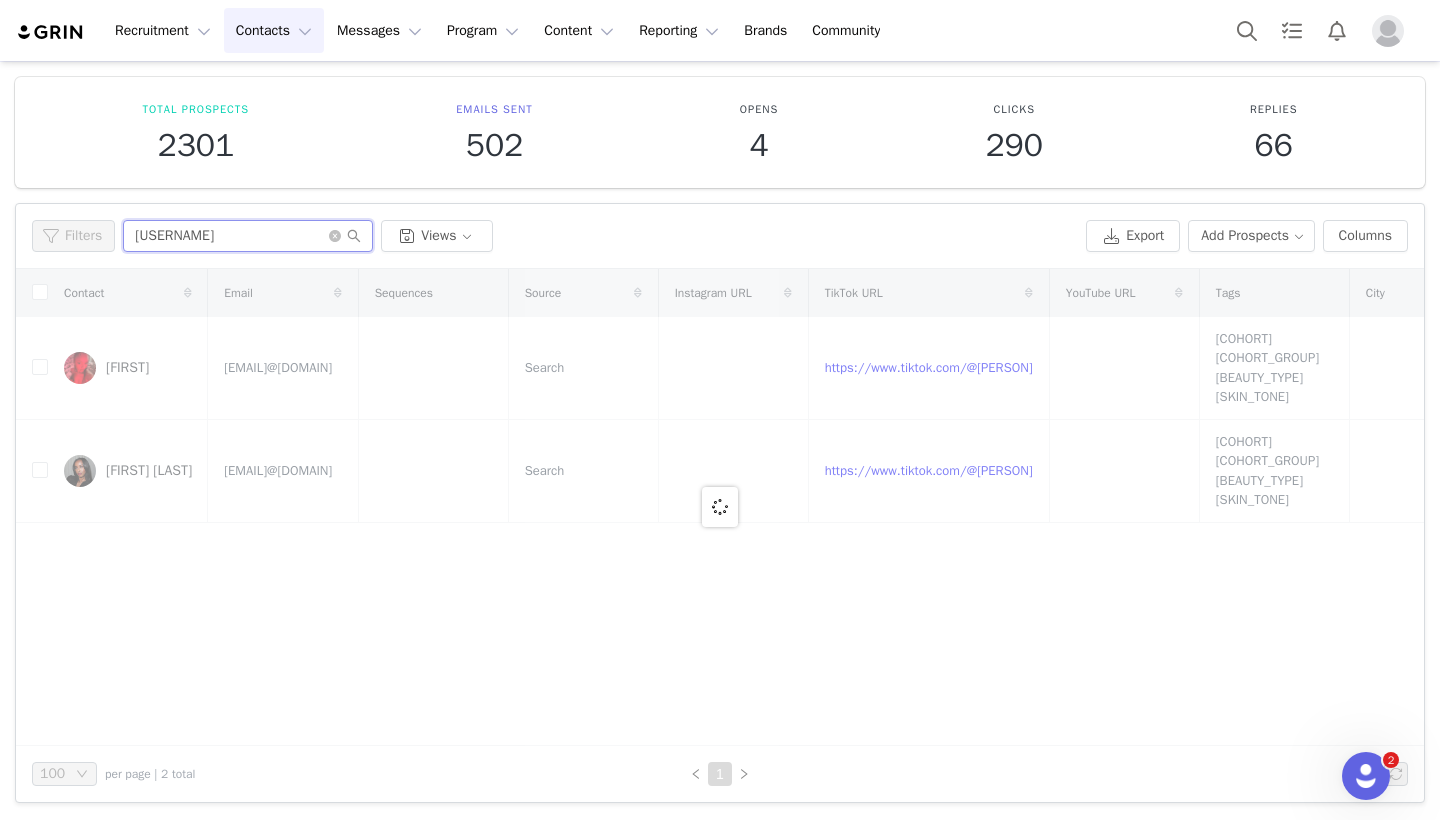 type on "[USERNAME]" 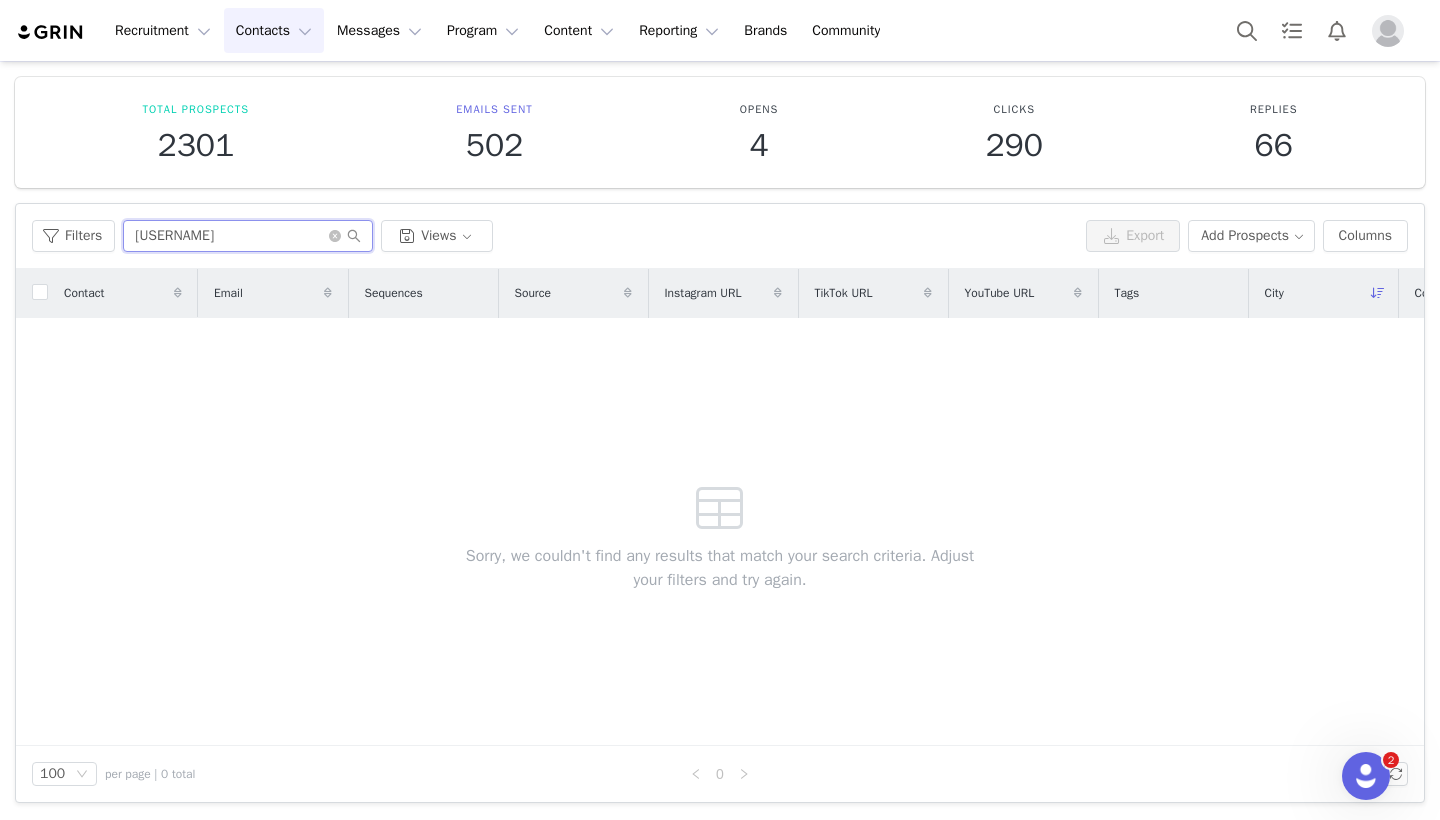 click on "[USERNAME]" at bounding box center [248, 236] 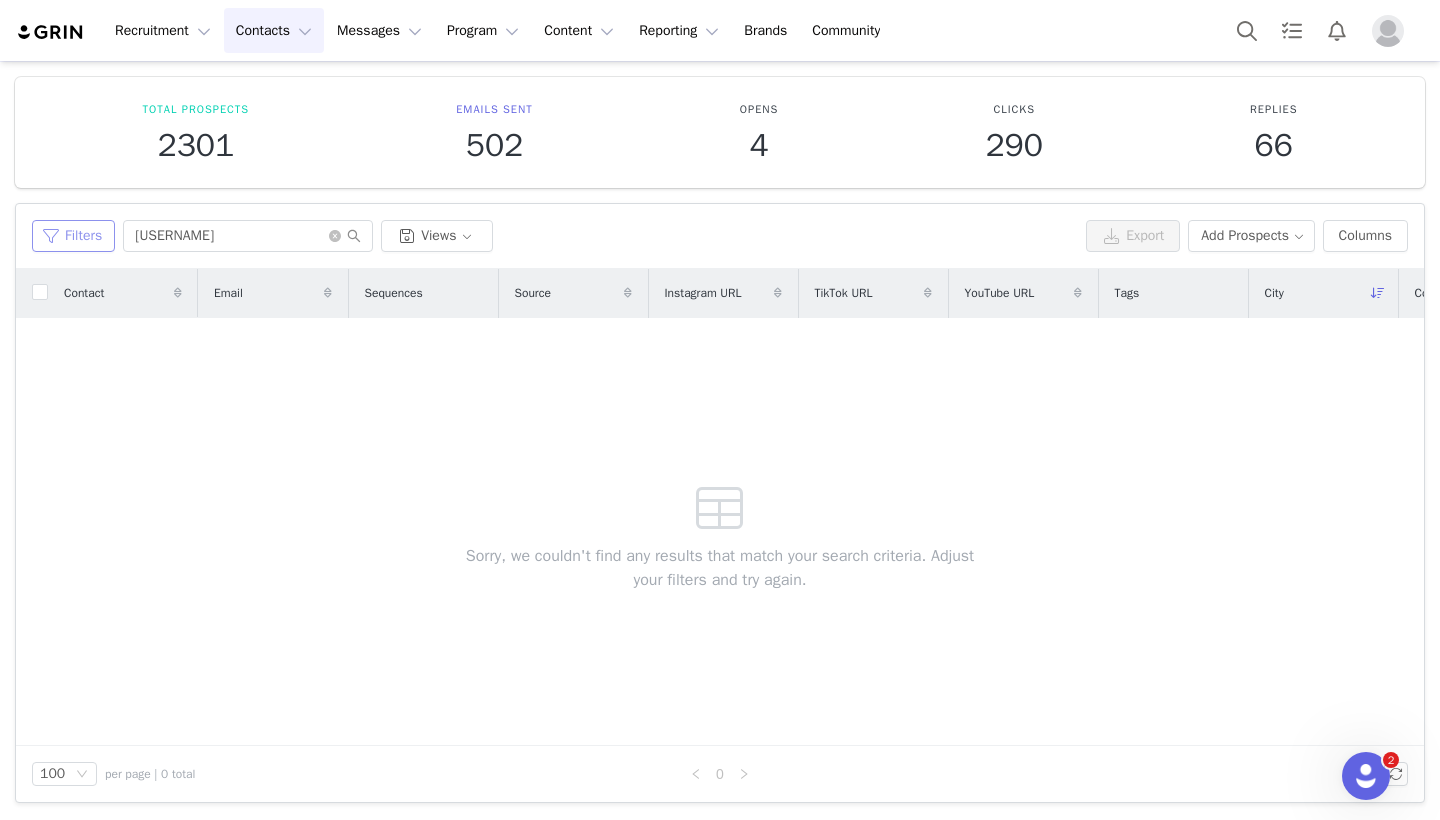 click on "Filters" at bounding box center [73, 236] 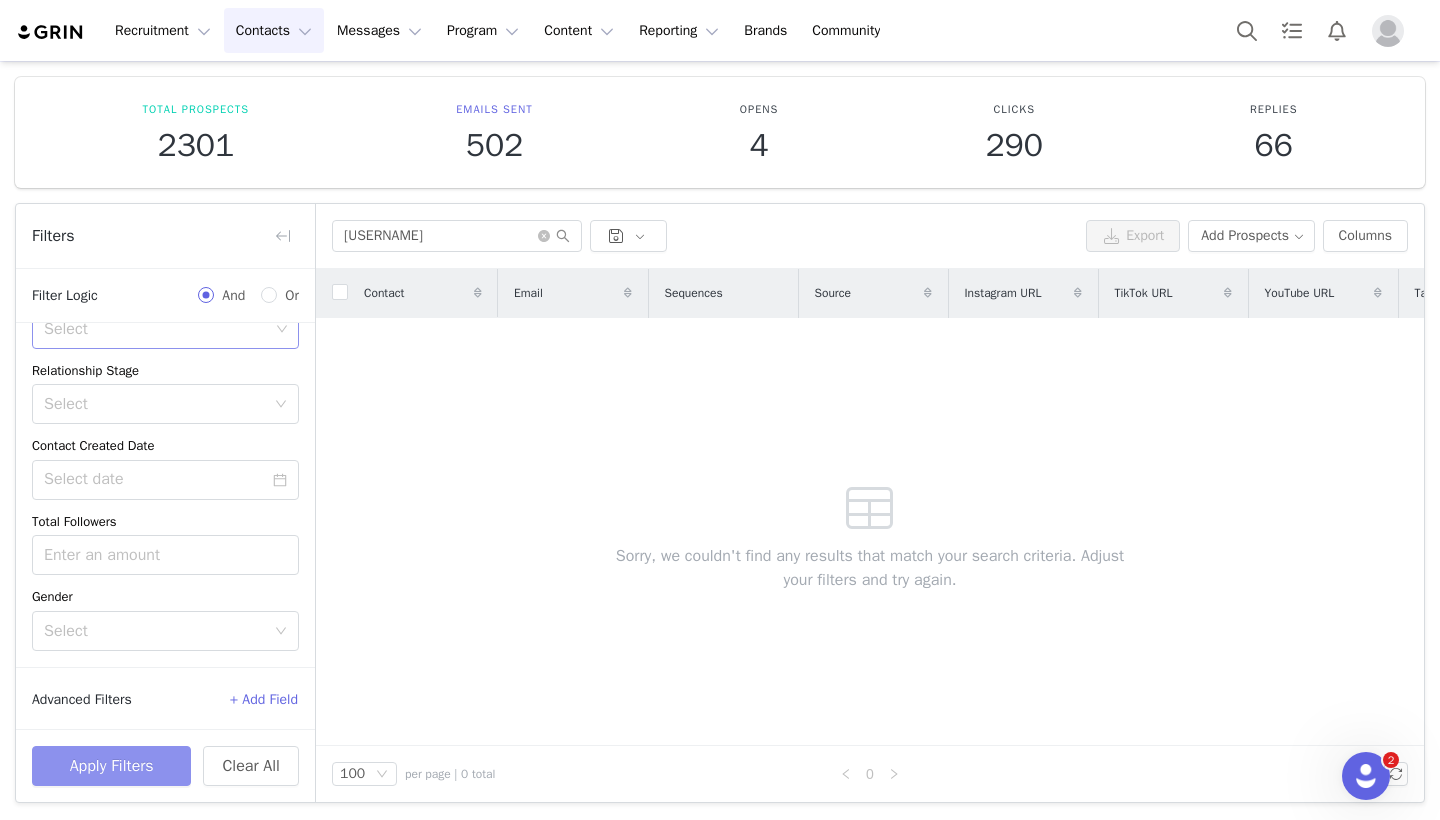 click on "Apply Filters" at bounding box center [111, 766] 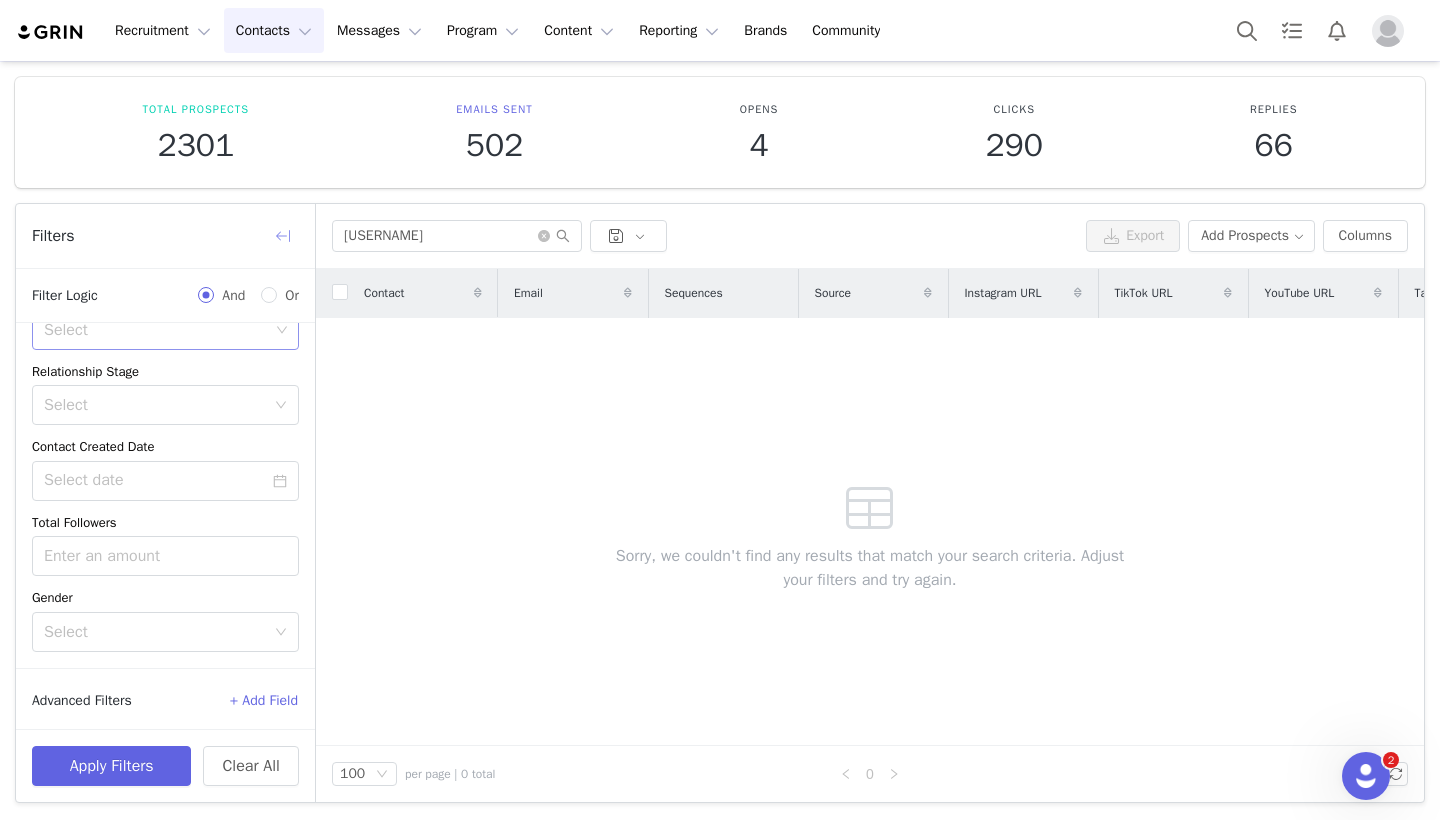 click at bounding box center [283, 236] 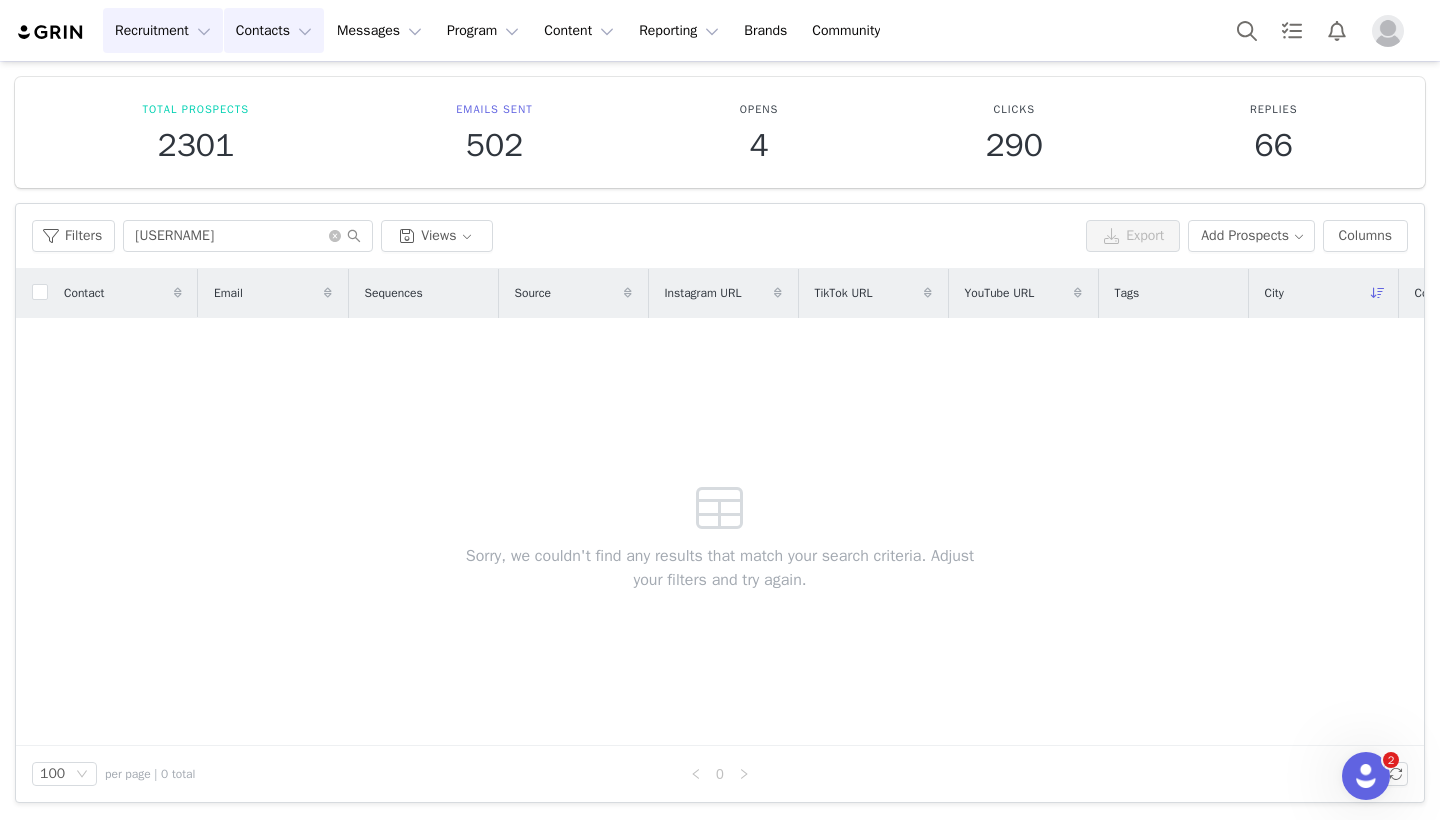 click on "Recruitment Recruitment" at bounding box center (163, 30) 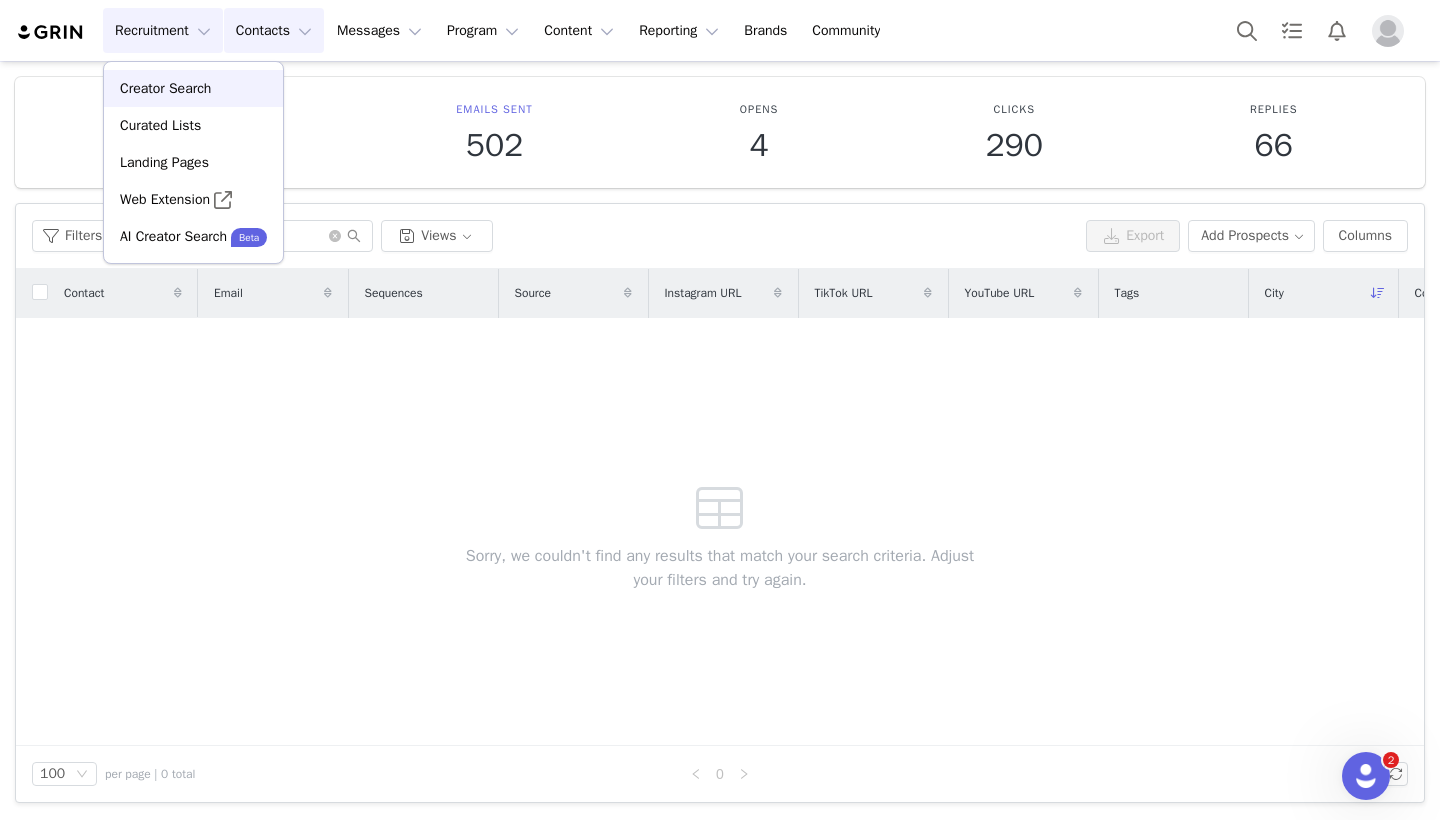 click on "Creator Search" at bounding box center [165, 88] 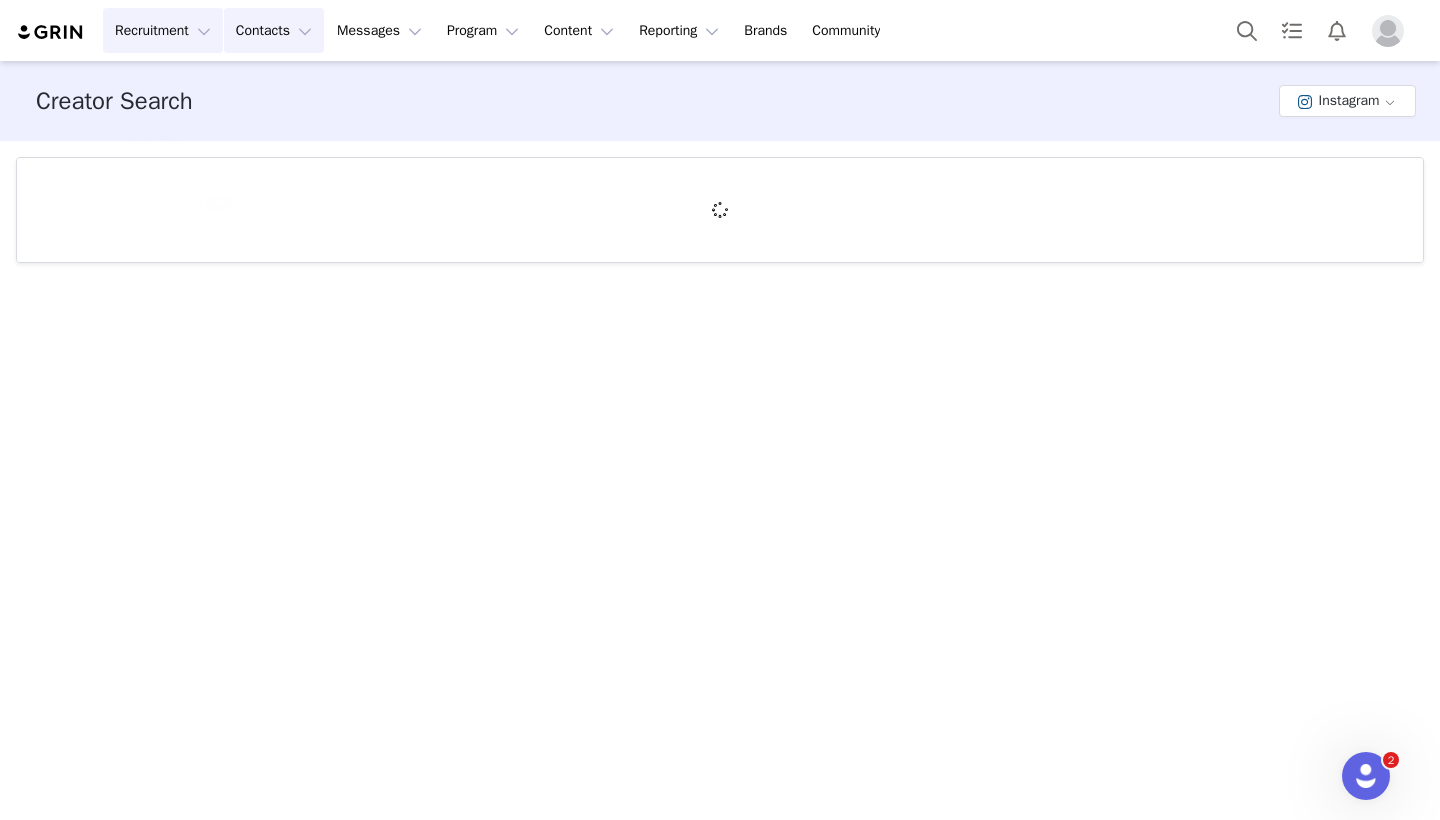 scroll, scrollTop: 0, scrollLeft: 0, axis: both 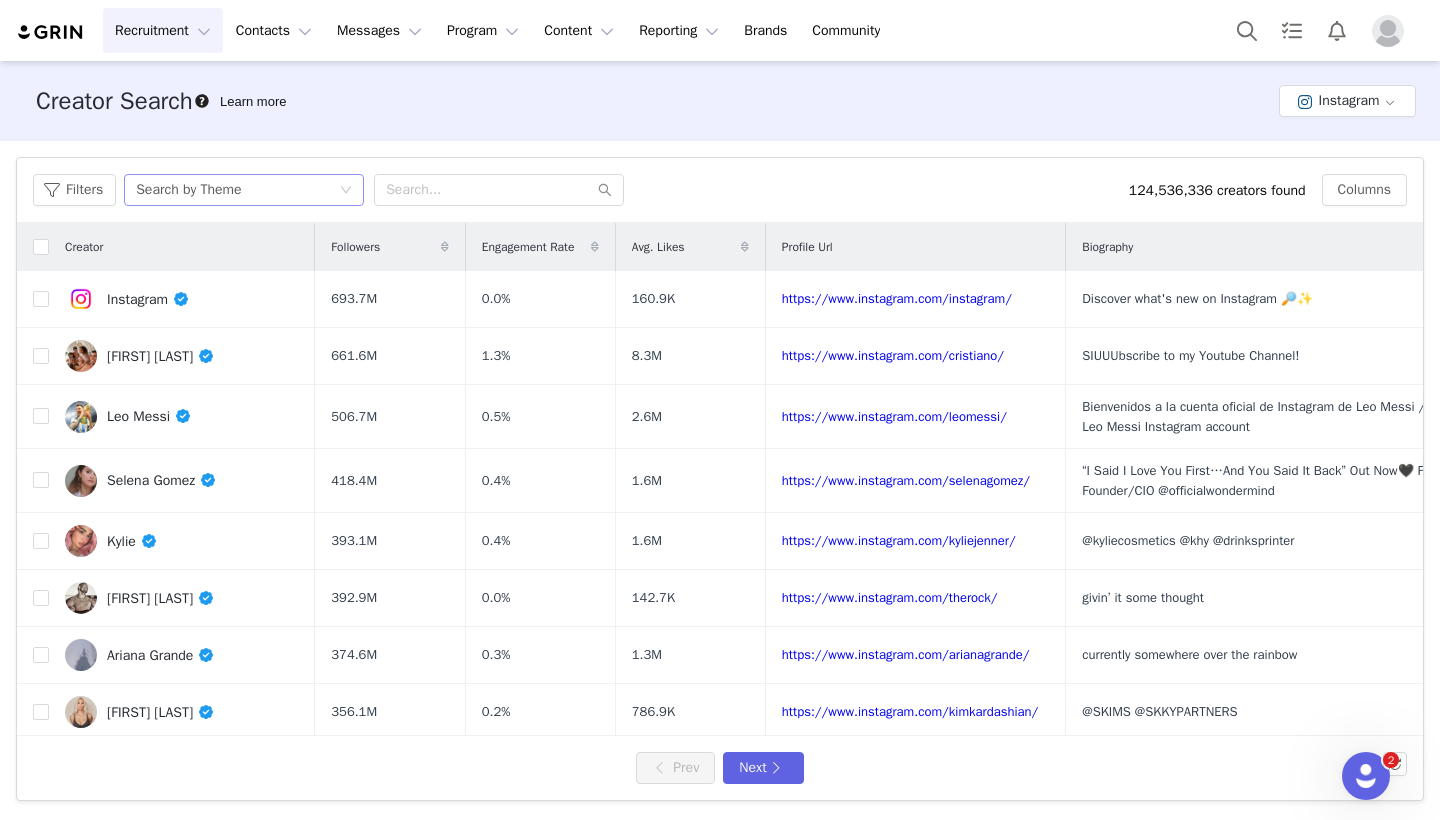 click on "Search by Theme" at bounding box center (237, 190) 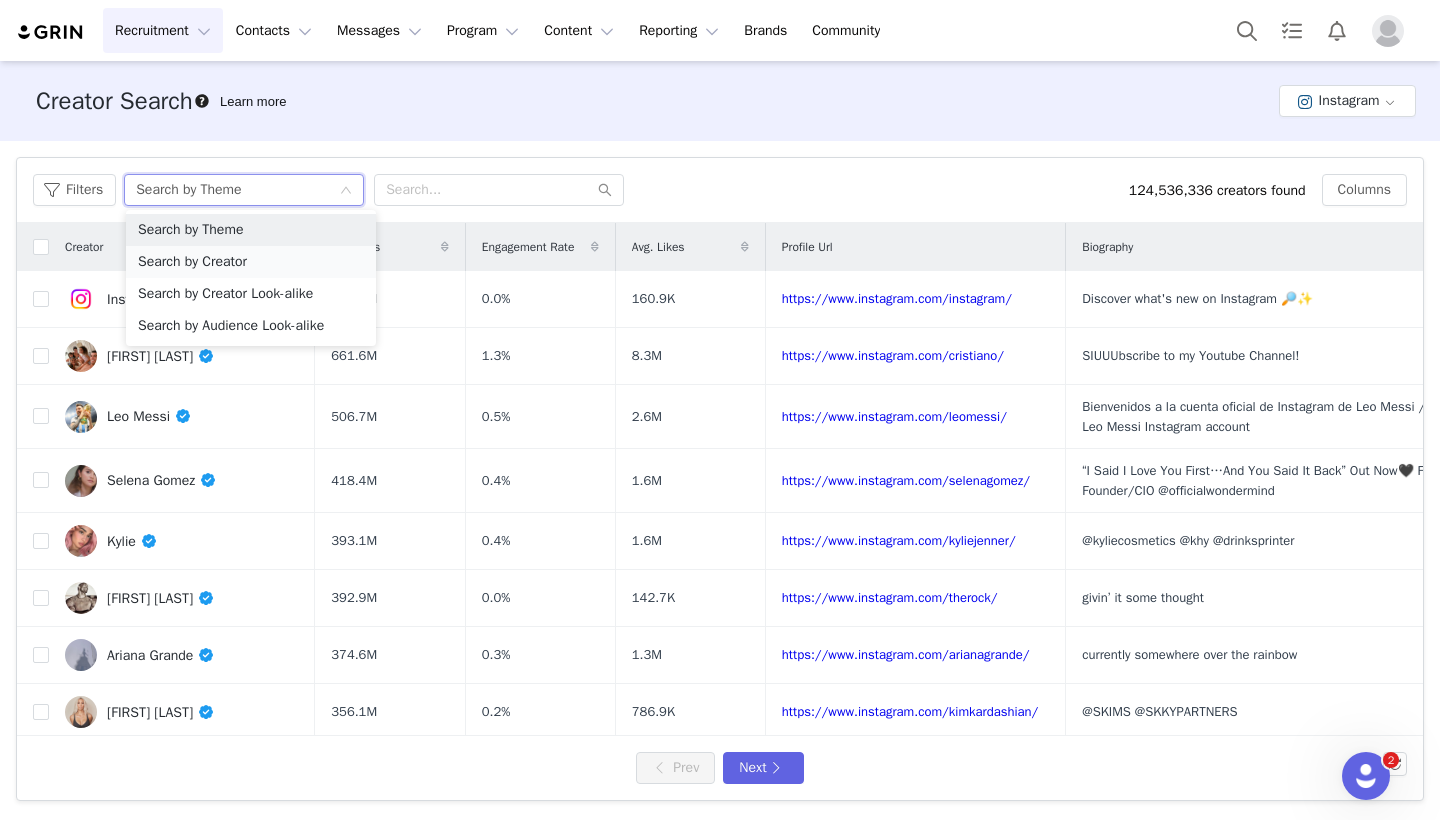 click on "Search by Creator" at bounding box center [251, 262] 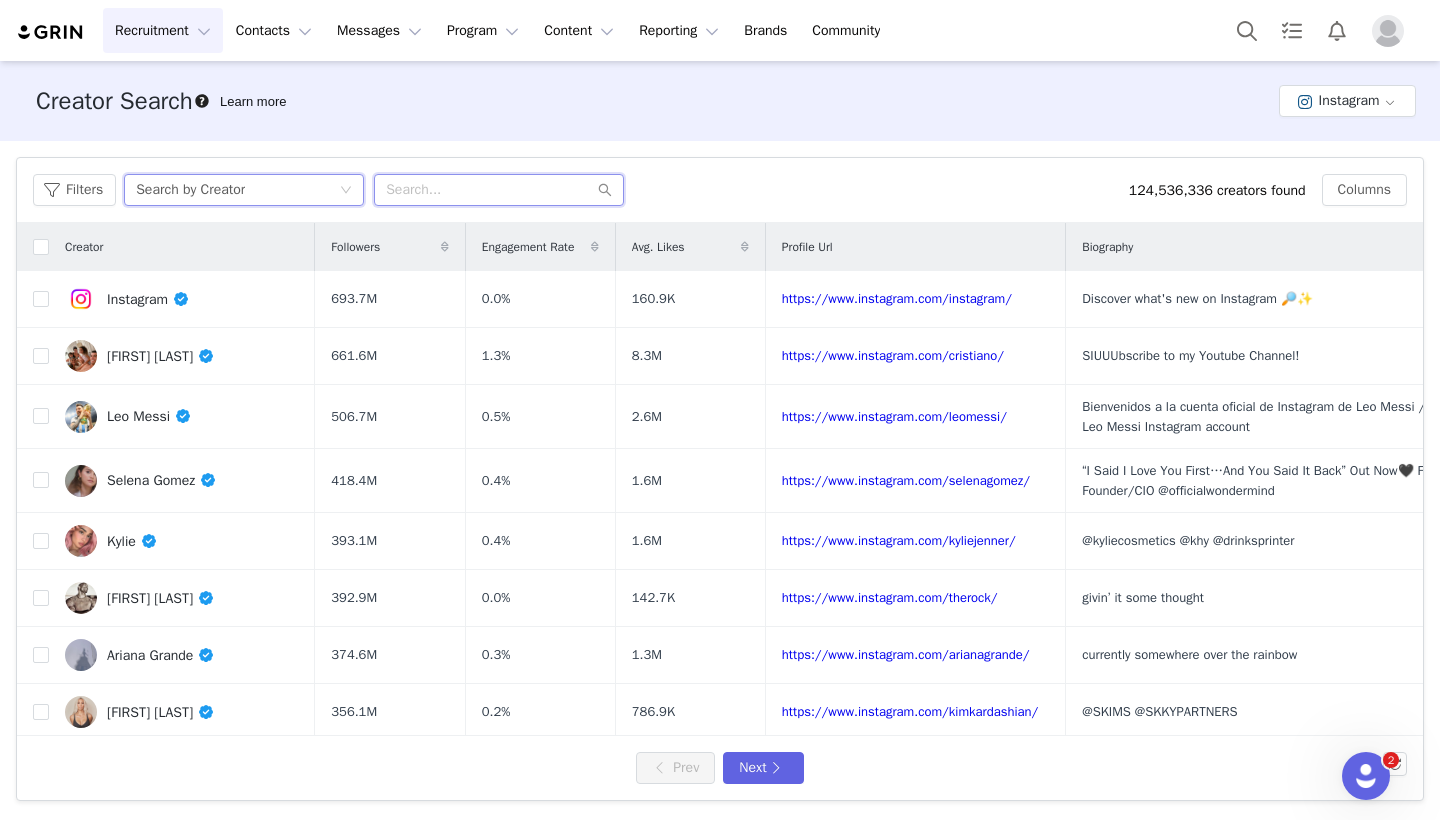 click at bounding box center [499, 190] 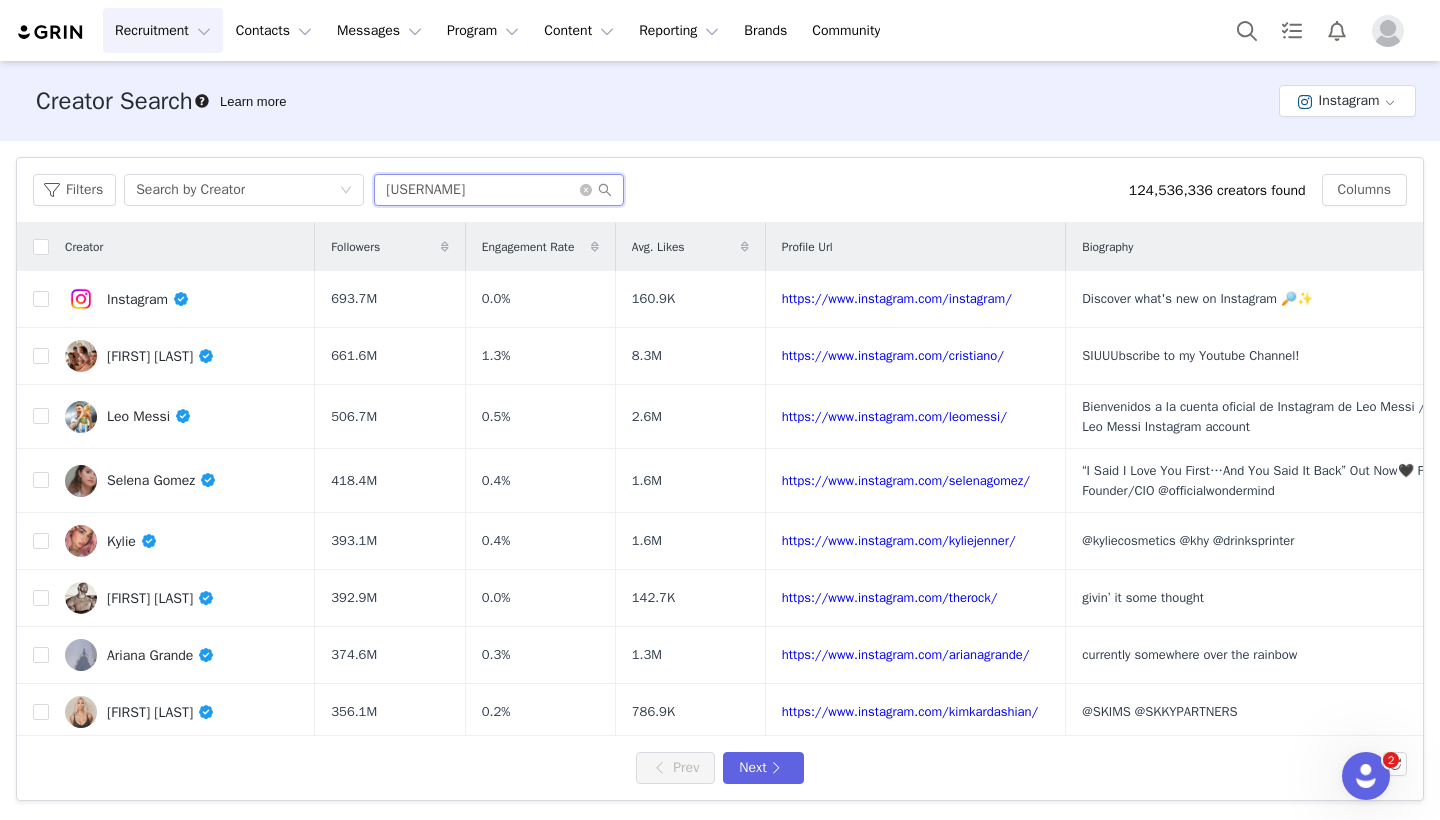 type on "[USERNAME]" 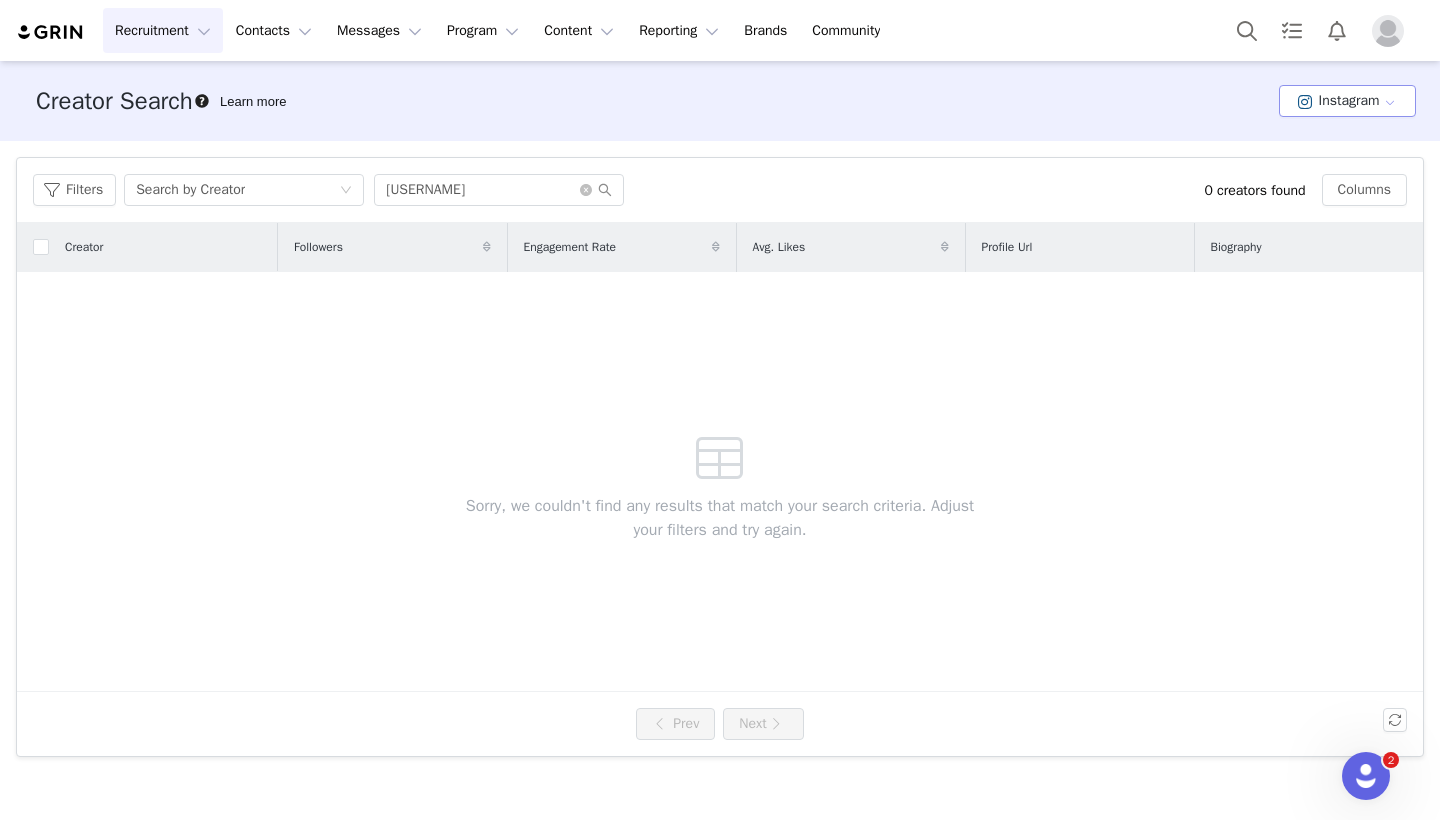 click on "Instagram" at bounding box center (1347, 101) 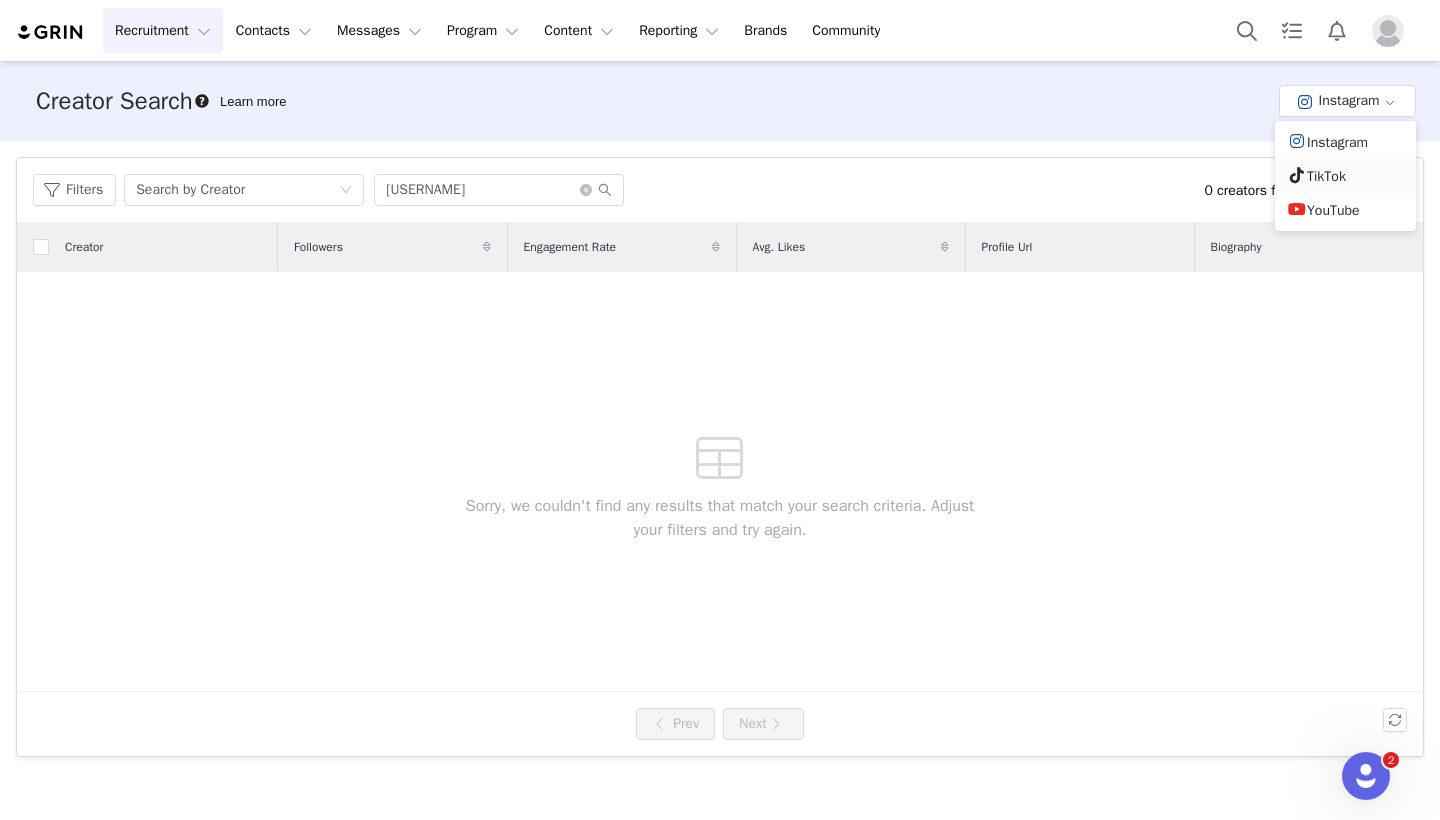 click at bounding box center (1297, 175) 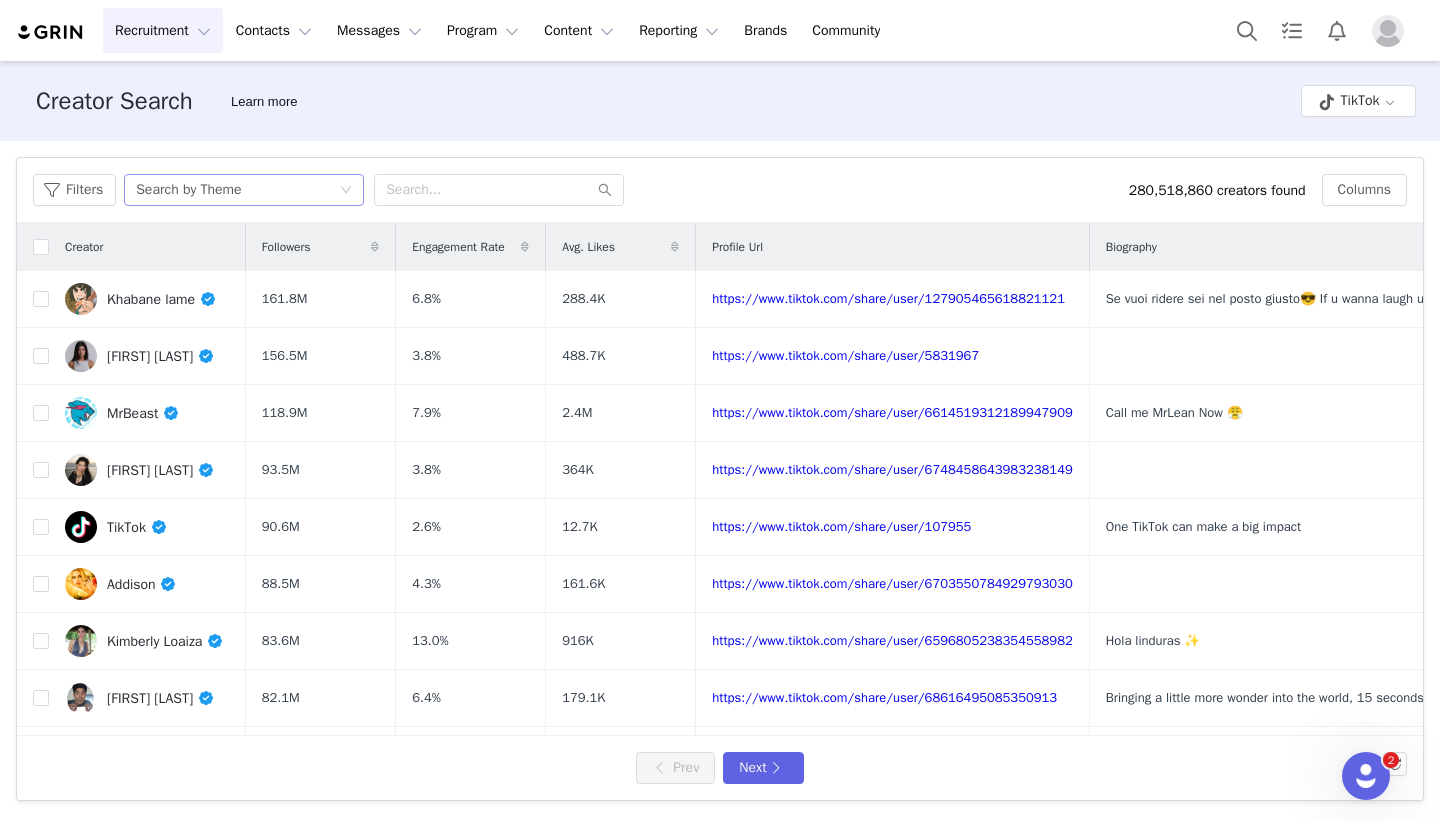 click on "Search by Theme" at bounding box center [237, 190] 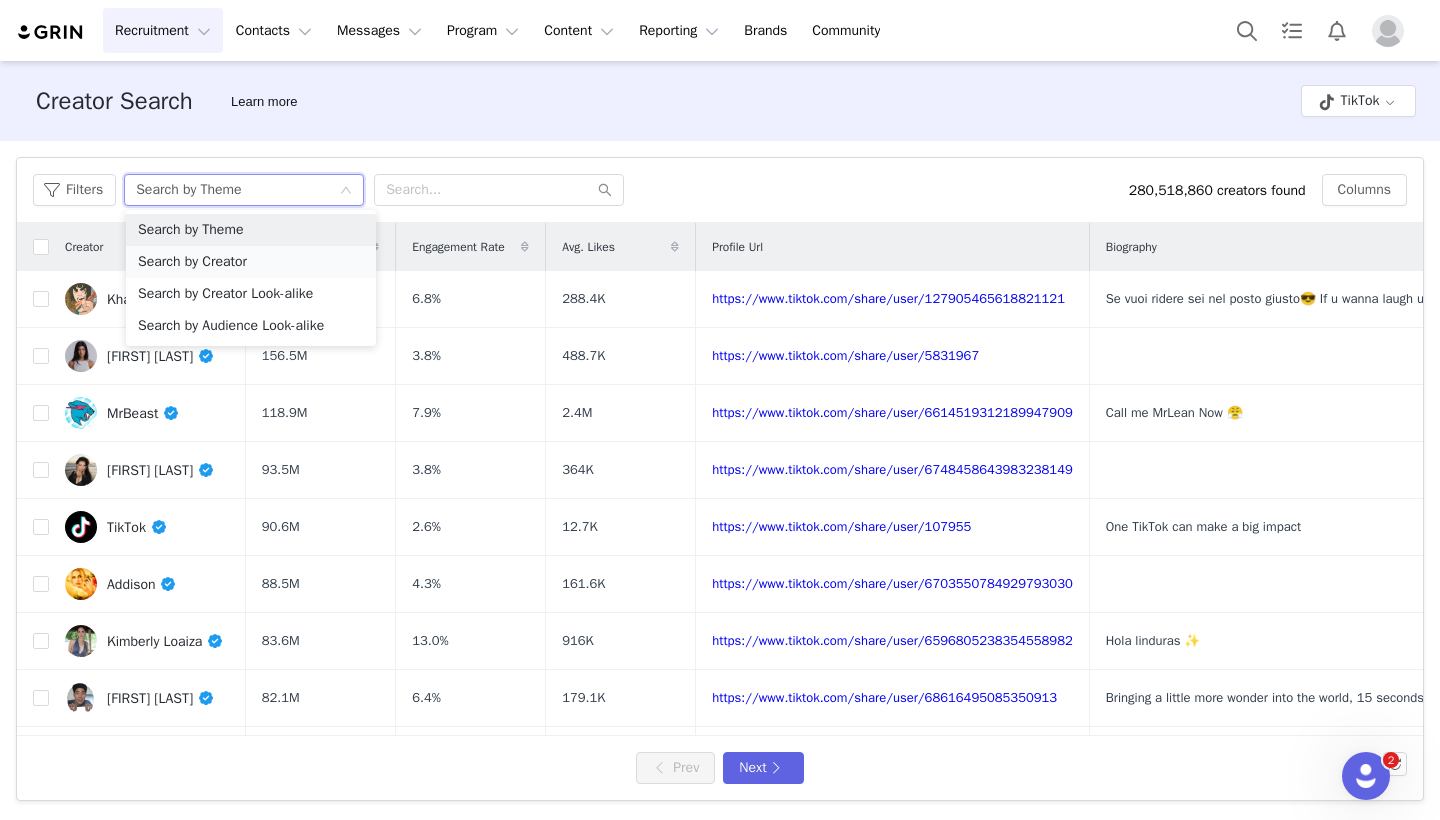 click on "Search by Creator" at bounding box center [251, 262] 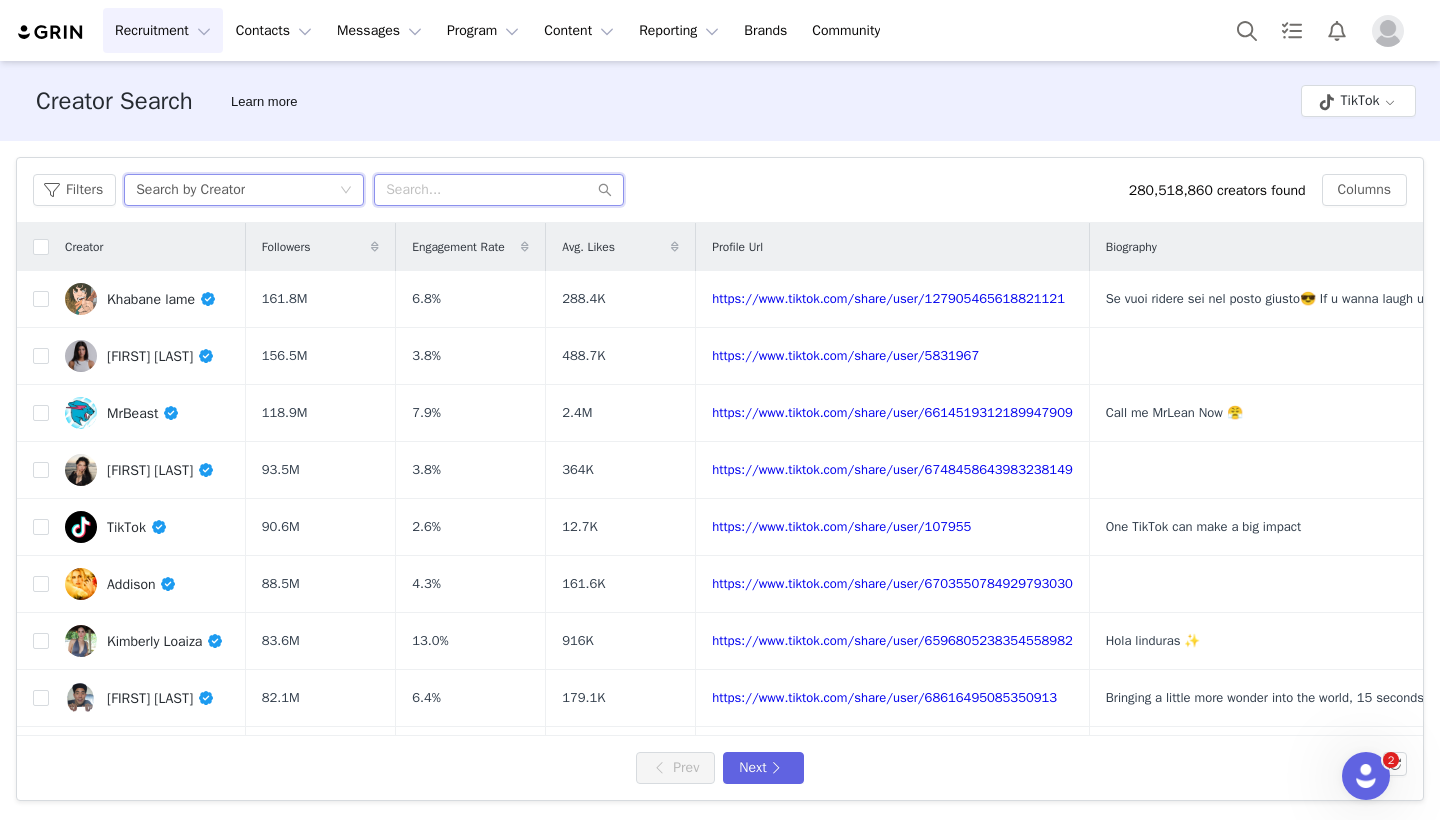 click at bounding box center [499, 190] 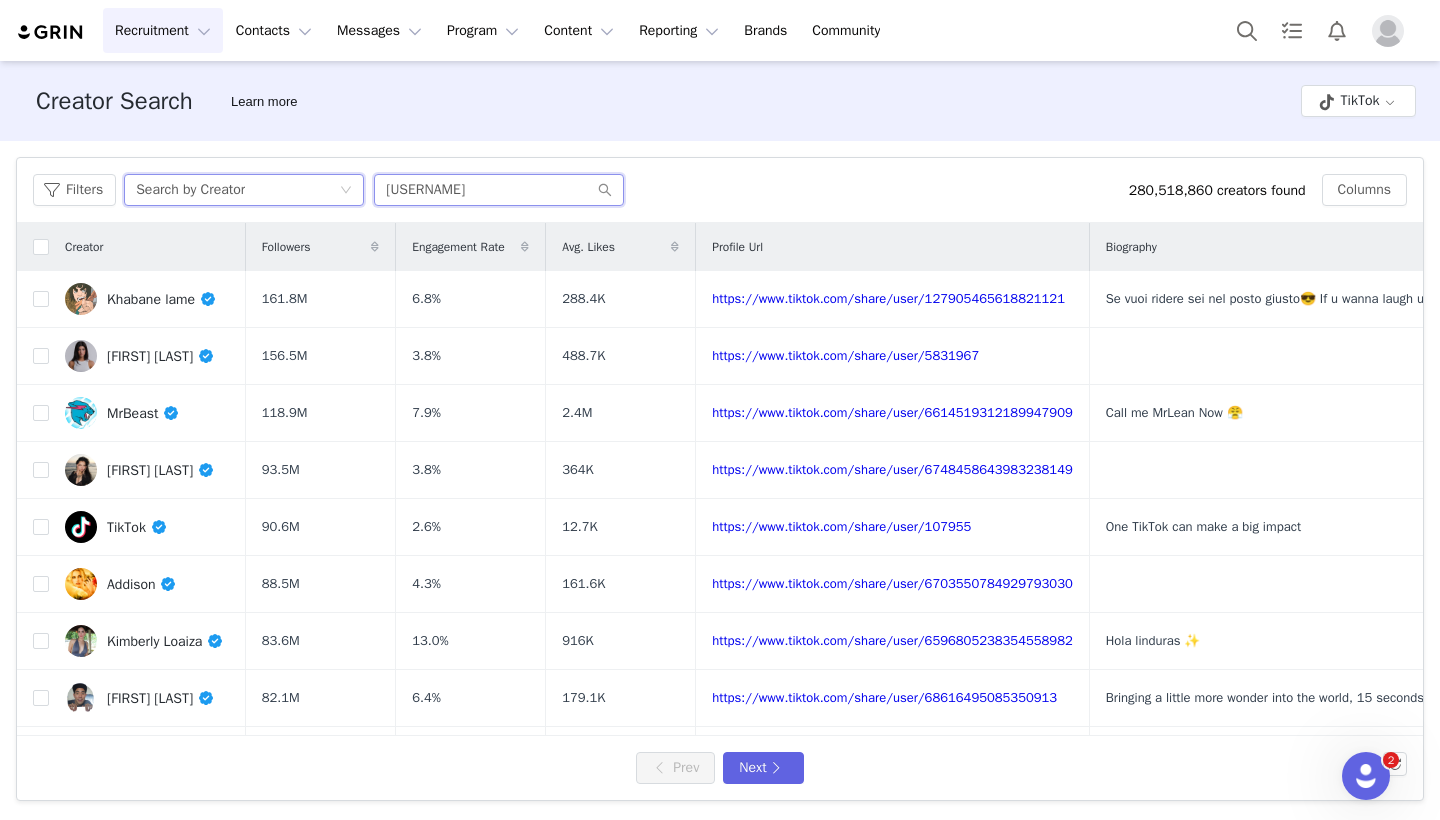 type on "[USERNAME]" 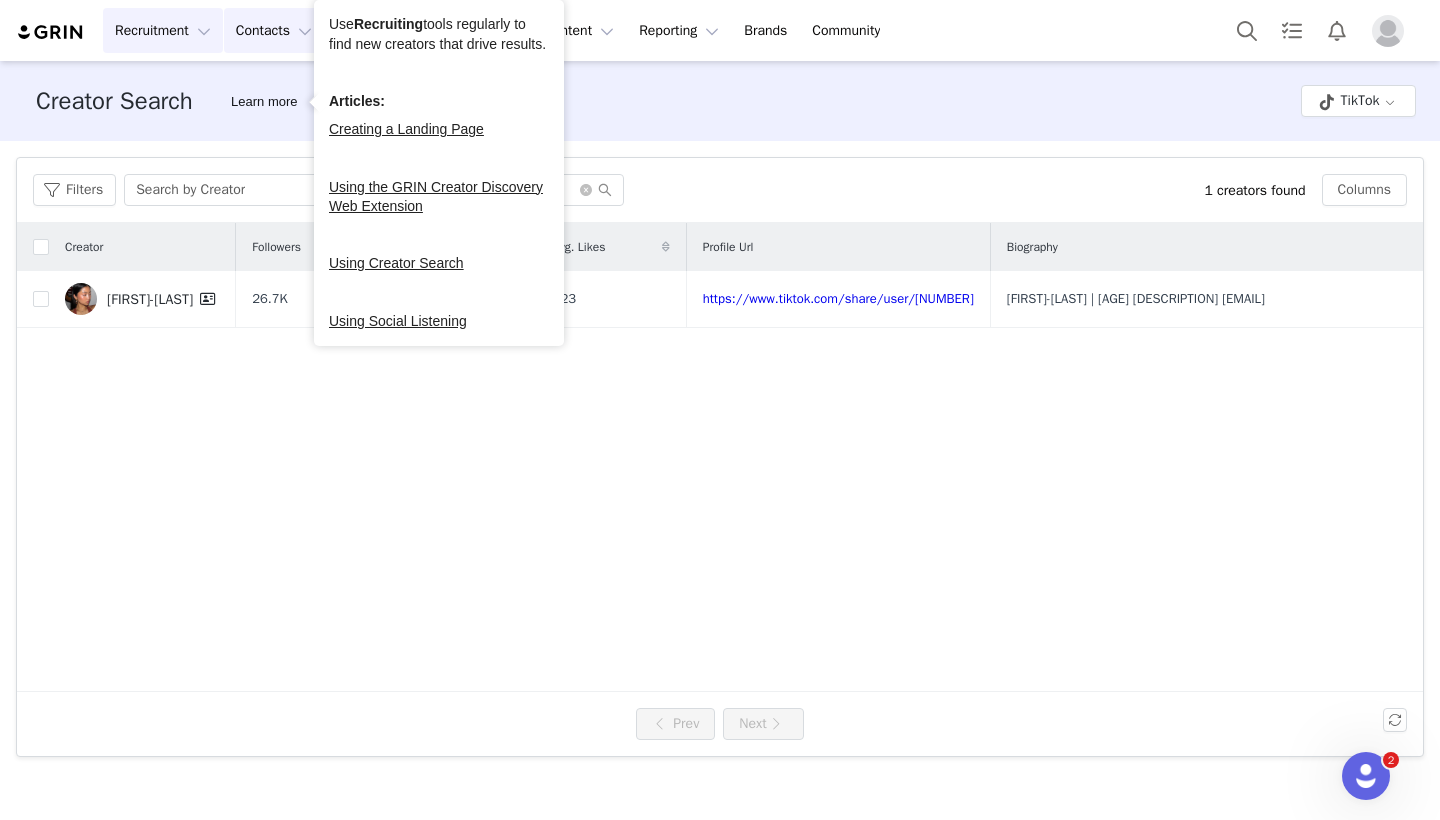 click on "Contacts Contacts" at bounding box center (274, 30) 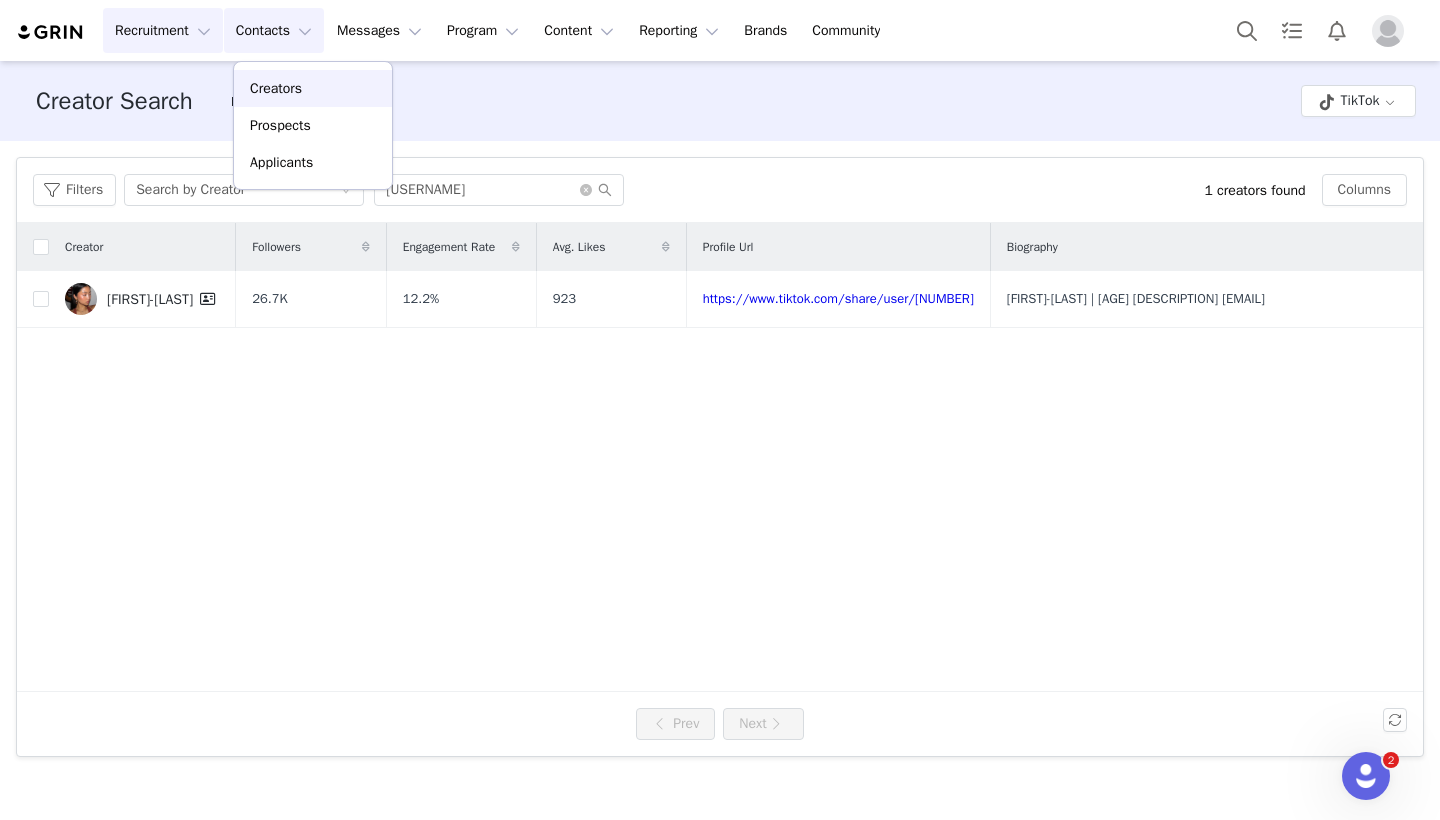 click on "Creators" at bounding box center [276, 88] 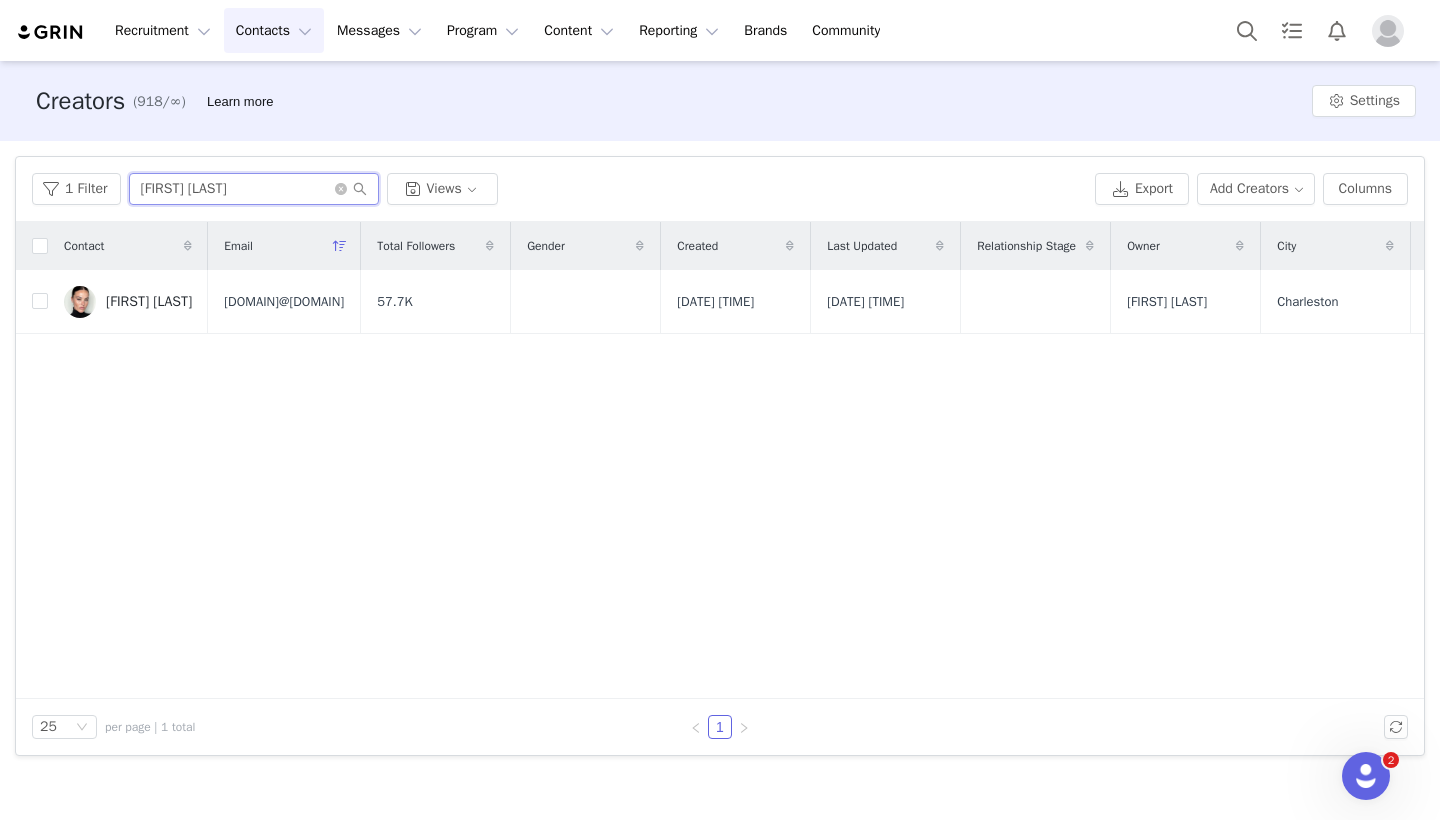 click on "[FIRST] [LAST]" at bounding box center (254, 189) 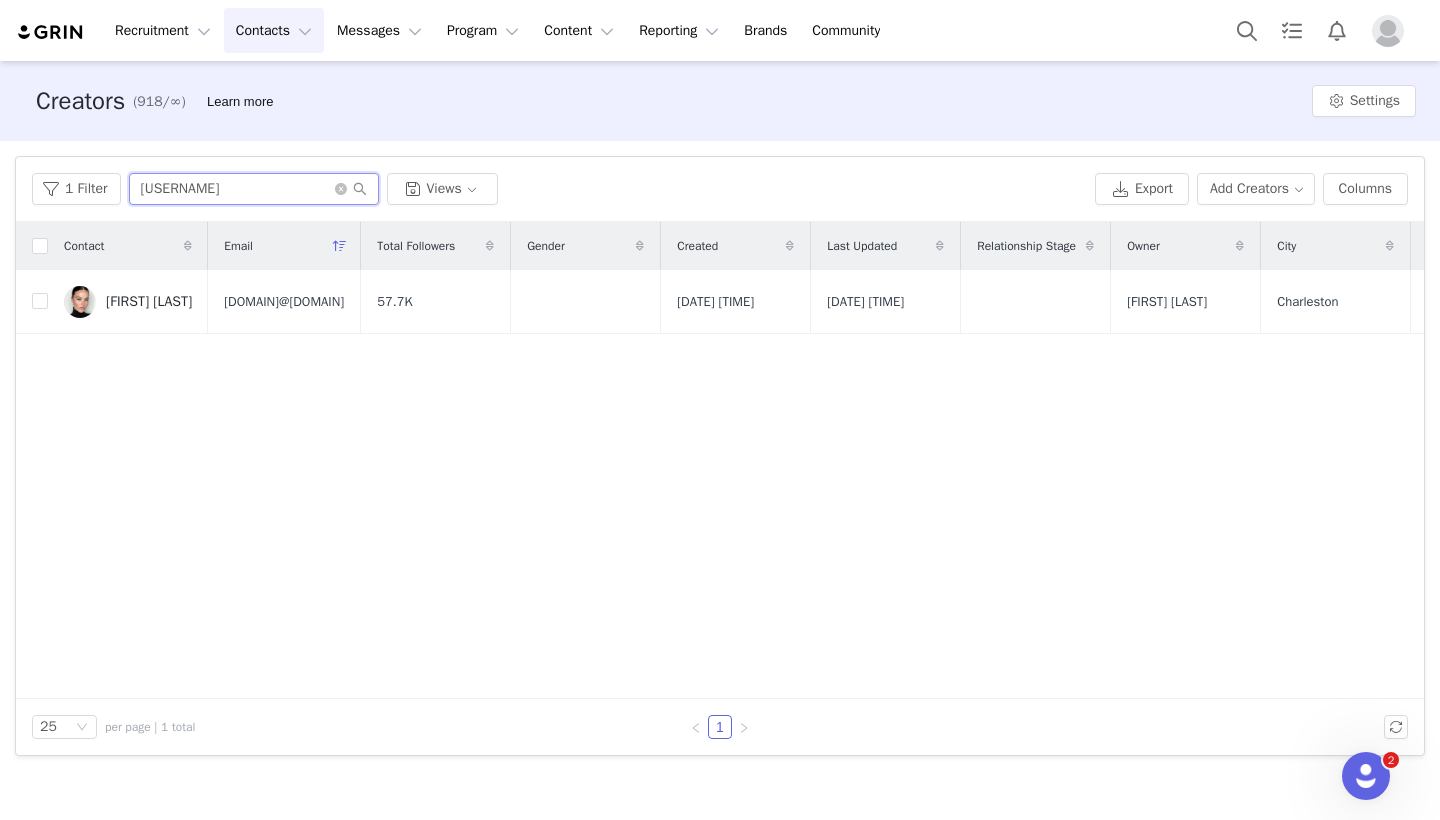 type on "[USERNAME]" 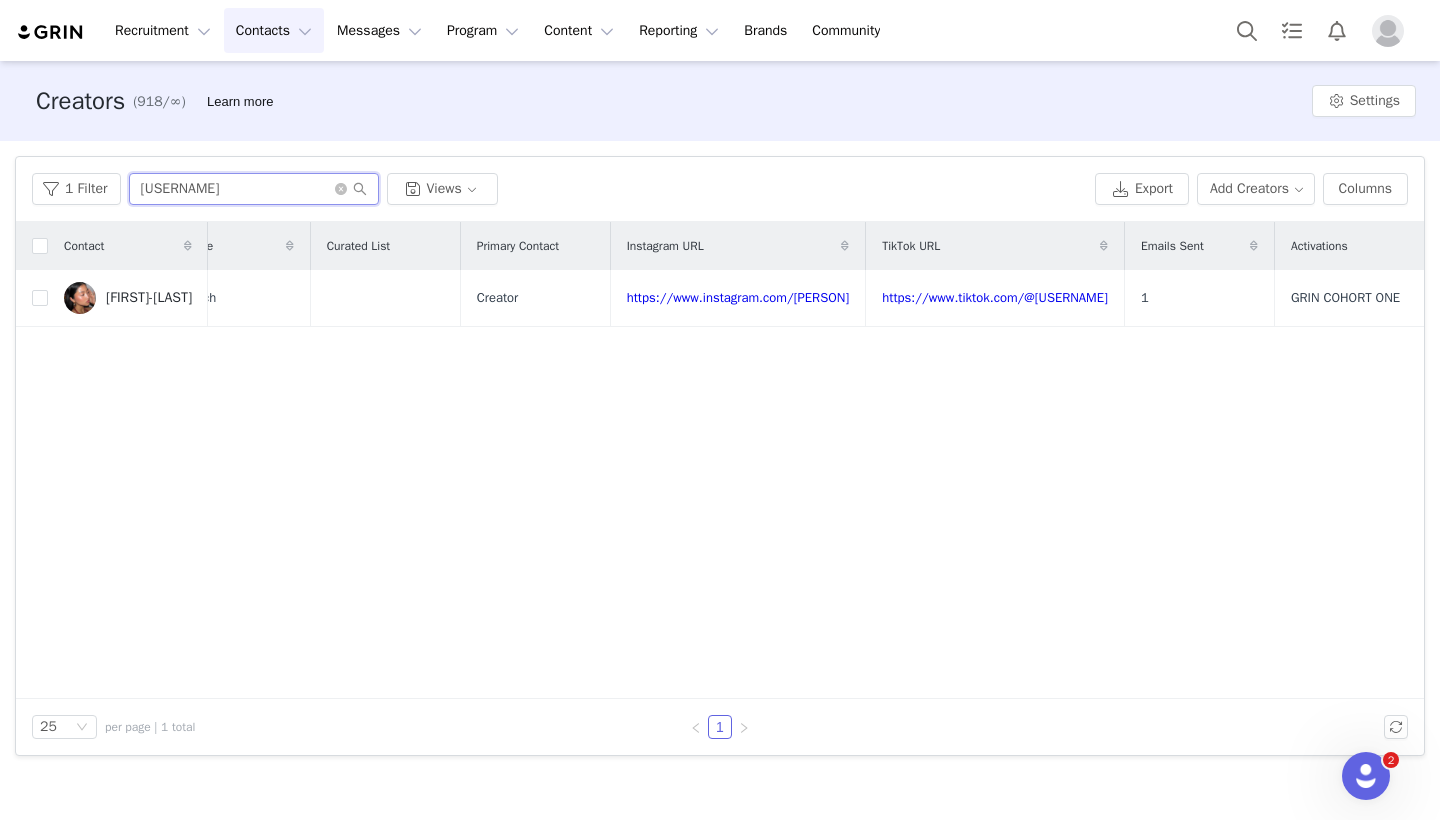 scroll, scrollTop: 0, scrollLeft: 1434, axis: horizontal 